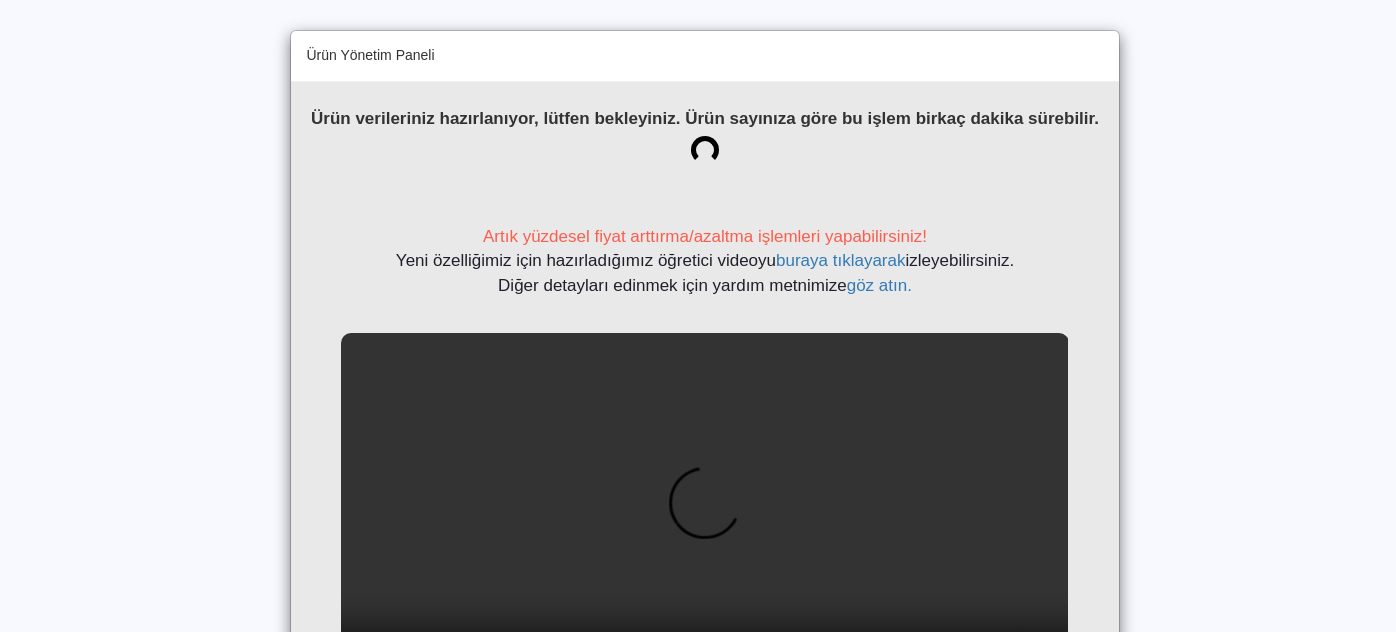 scroll, scrollTop: 0, scrollLeft: 0, axis: both 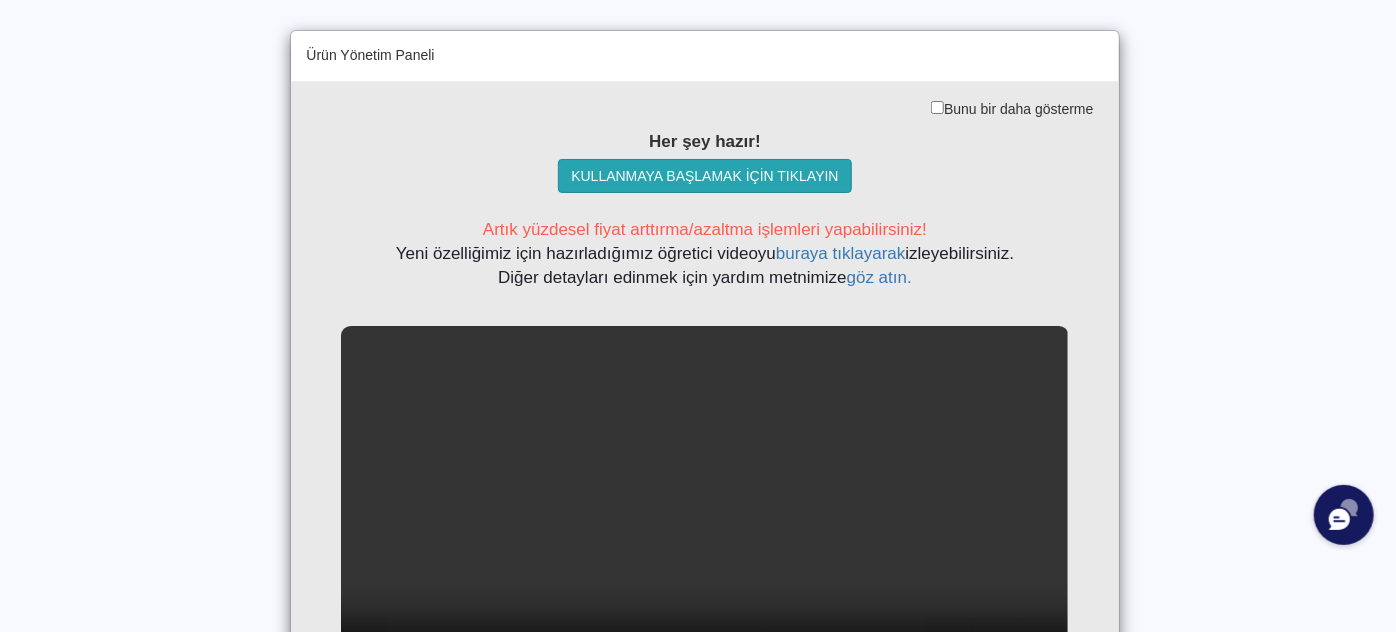 click on "KULLANMAYA BAŞLAMAK İÇİN TIKLAYIN" at bounding box center [704, 176] 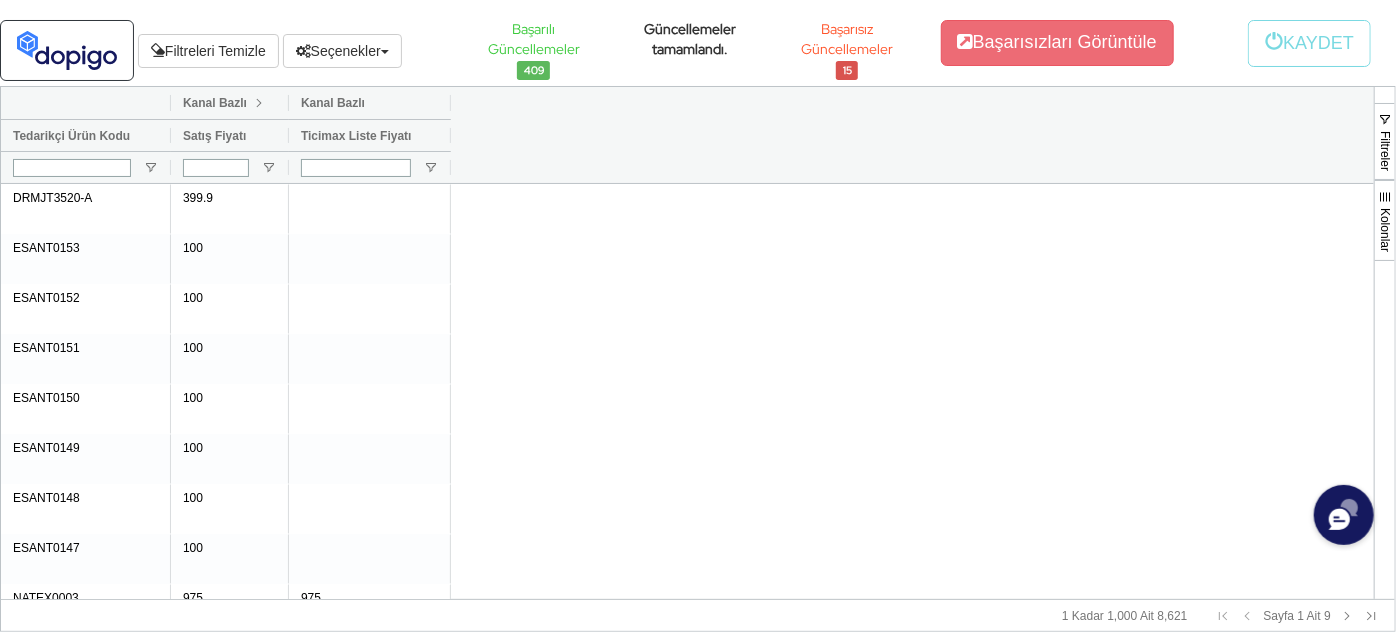 click at bounding box center [259, 103] 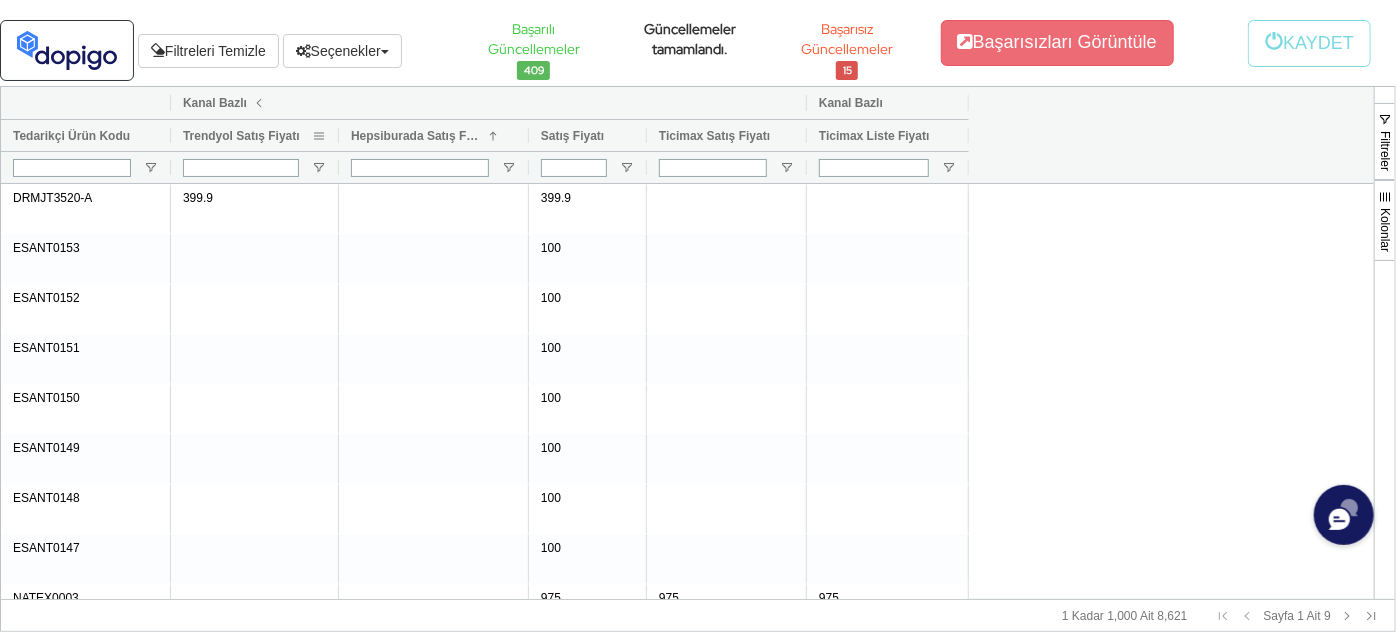 click at bounding box center [319, 136] 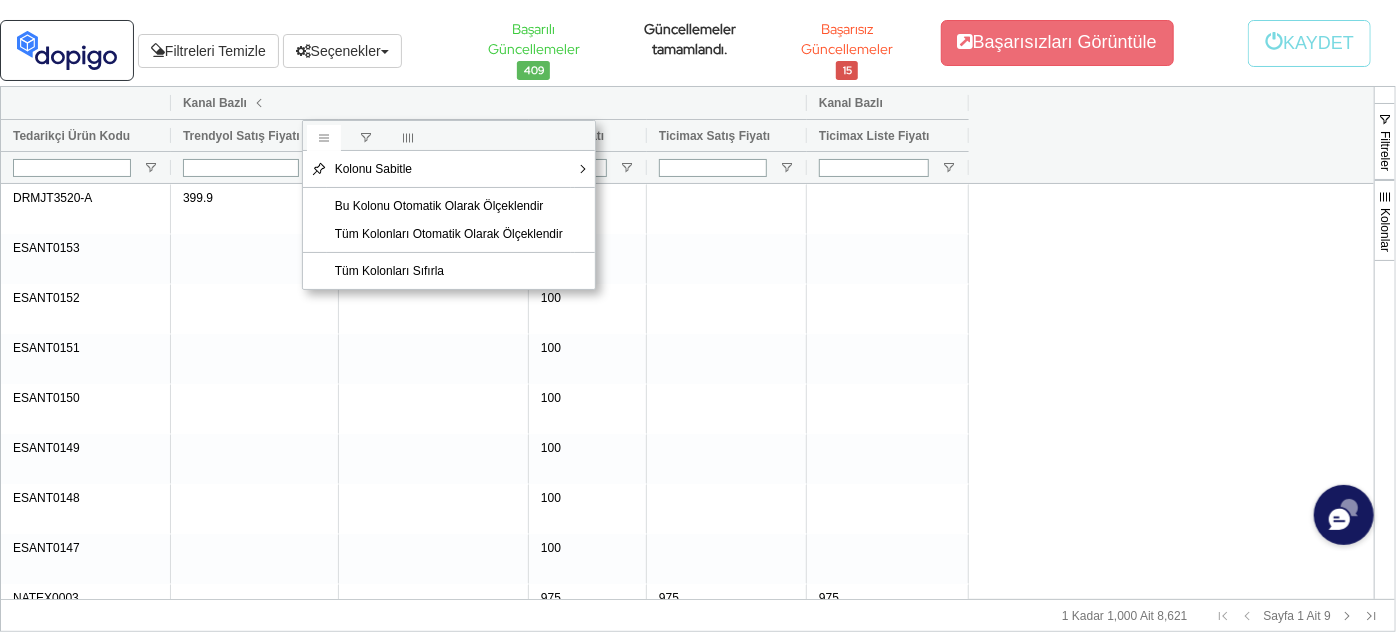click at bounding box center [408, 138] 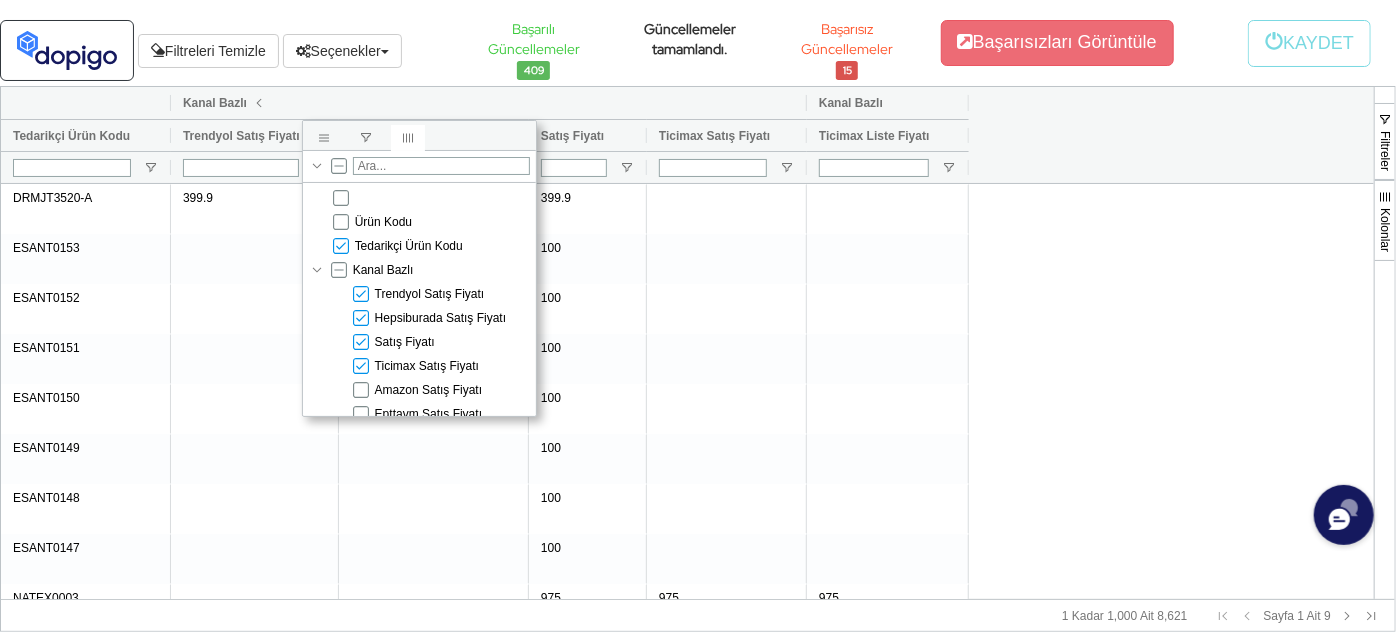 drag, startPoint x: 392, startPoint y: 293, endPoint x: 393, endPoint y: 305, distance: 12.0415945 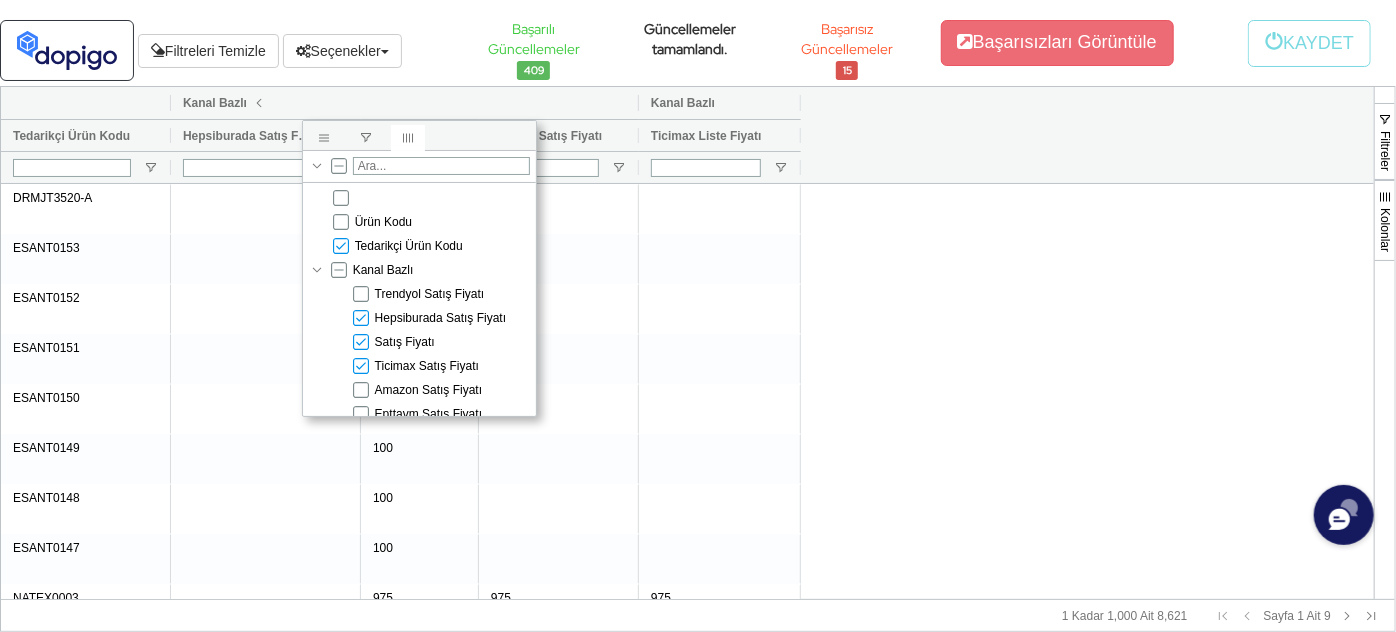 click on "Hepsiburada Satış Fiyatı" at bounding box center (440, 318) 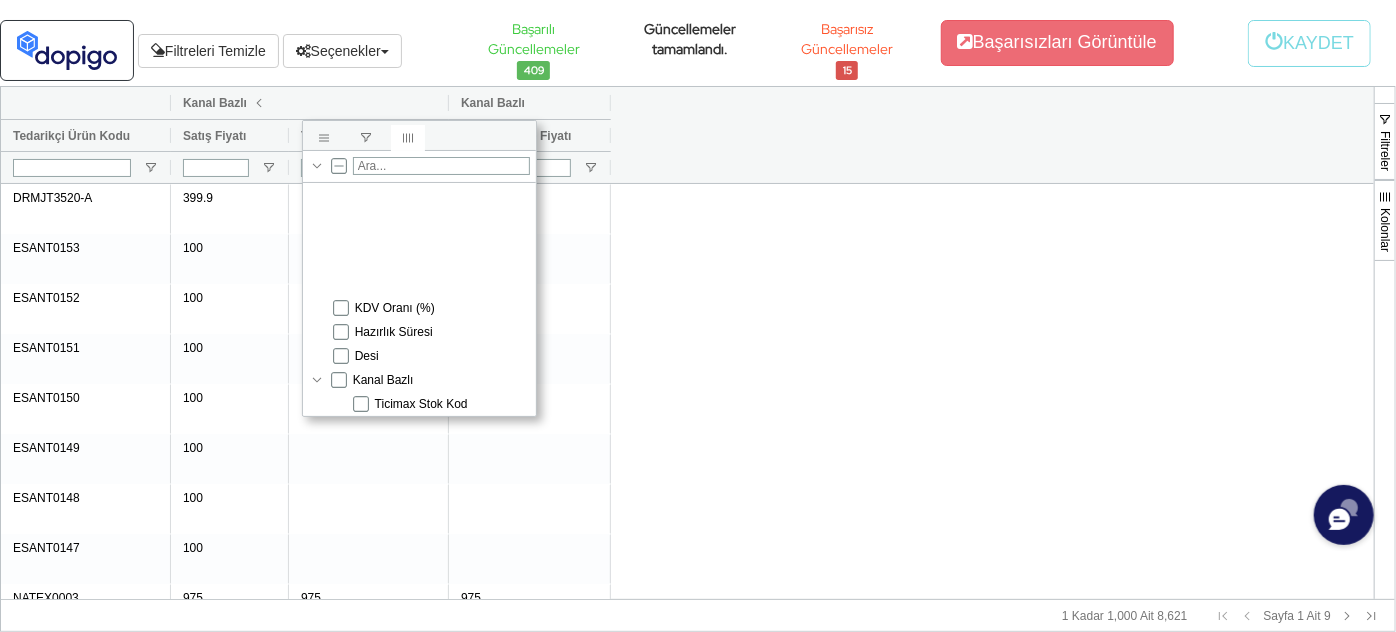 scroll, scrollTop: 1261, scrollLeft: 0, axis: vertical 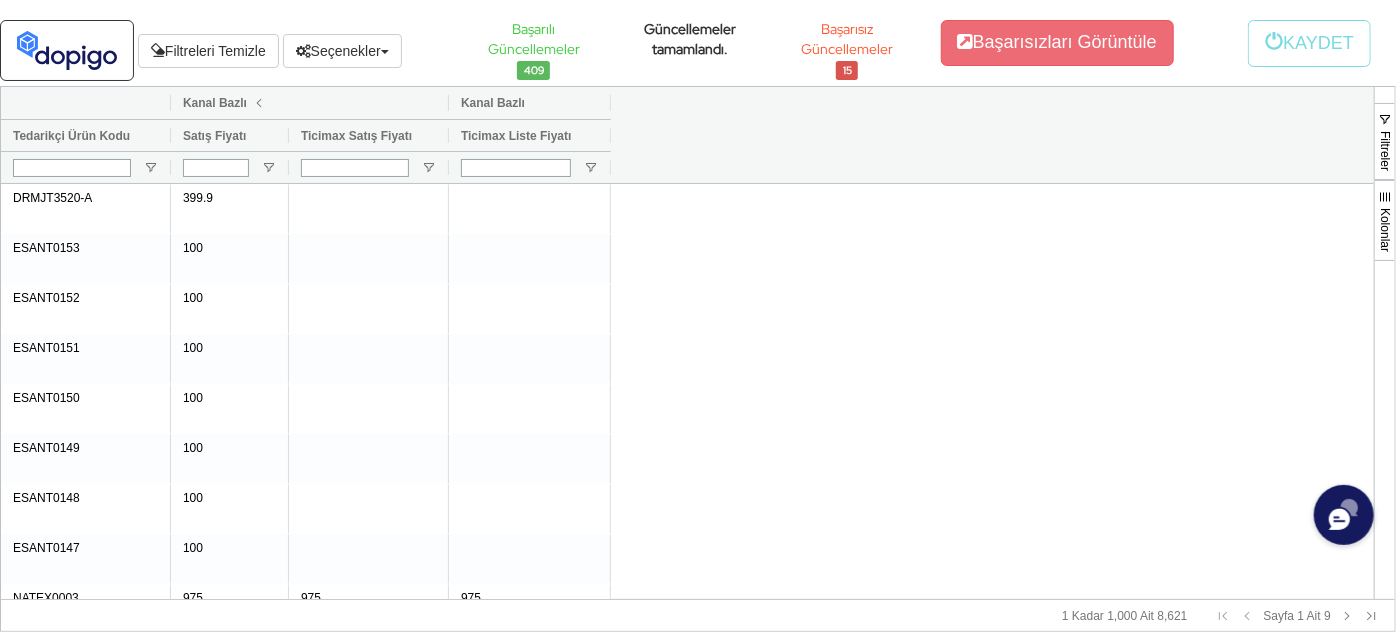 drag, startPoint x: 856, startPoint y: 386, endPoint x: 789, endPoint y: 367, distance: 69.641945 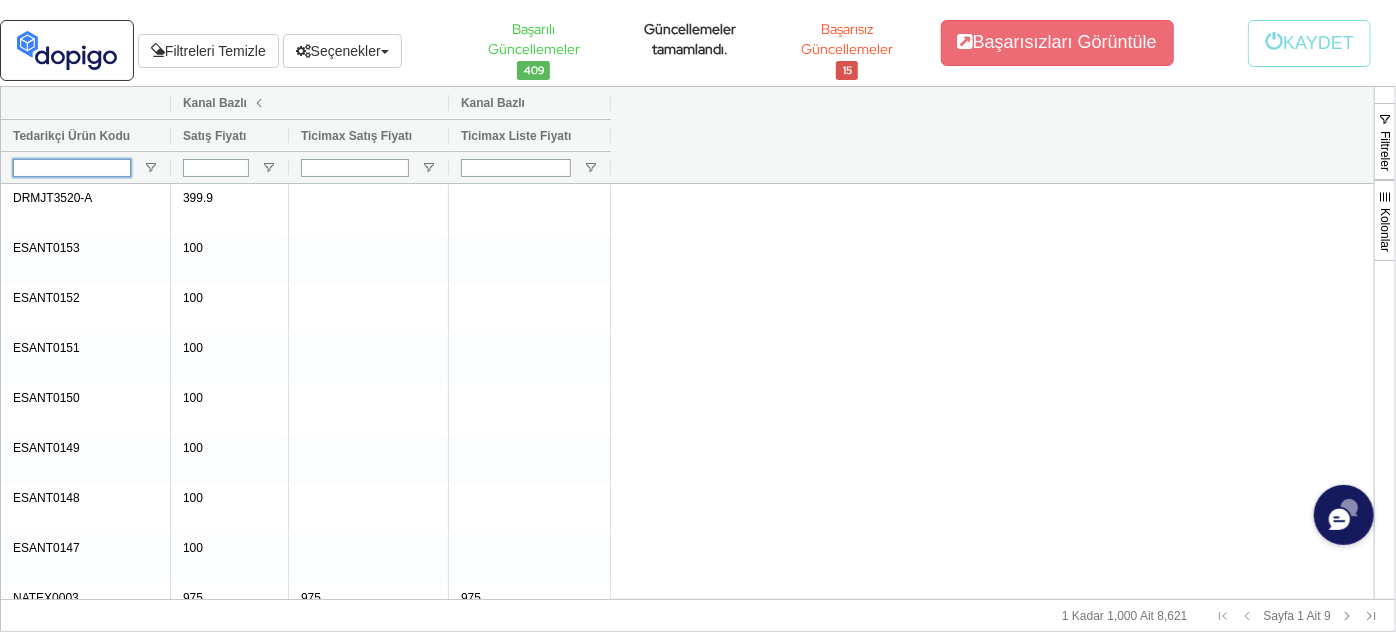 click at bounding box center [72, 168] 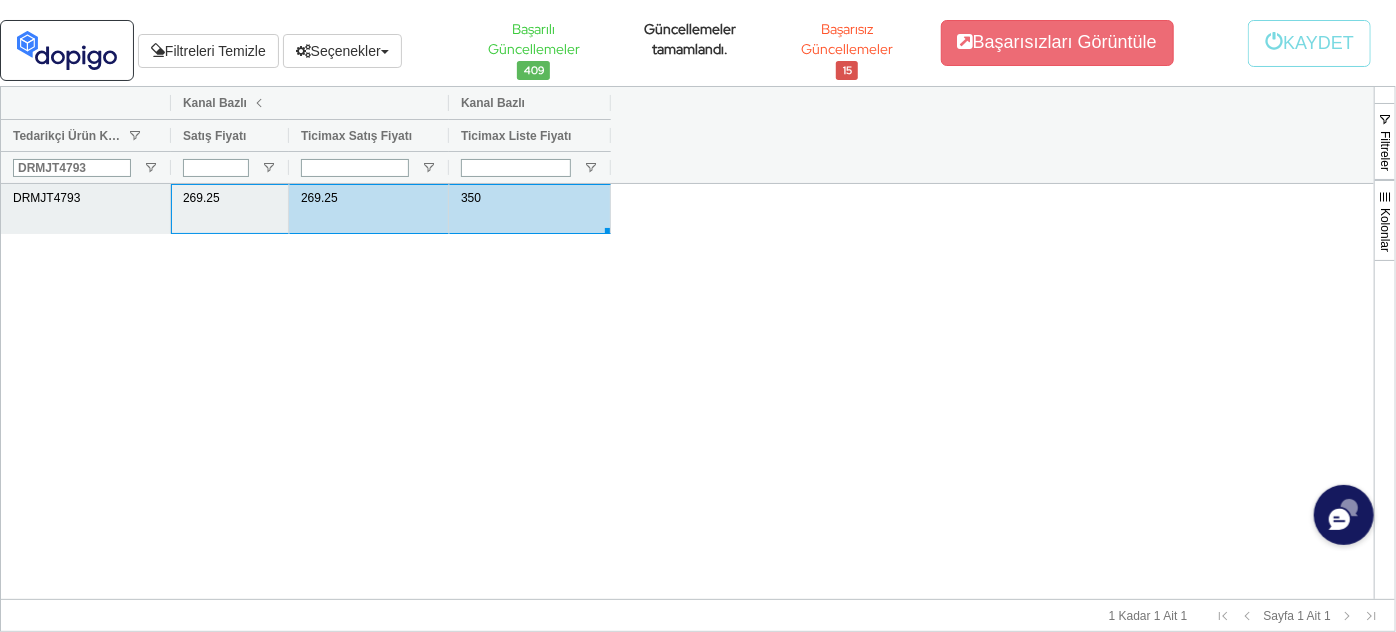 drag, startPoint x: 213, startPoint y: 202, endPoint x: 467, endPoint y: 202, distance: 254 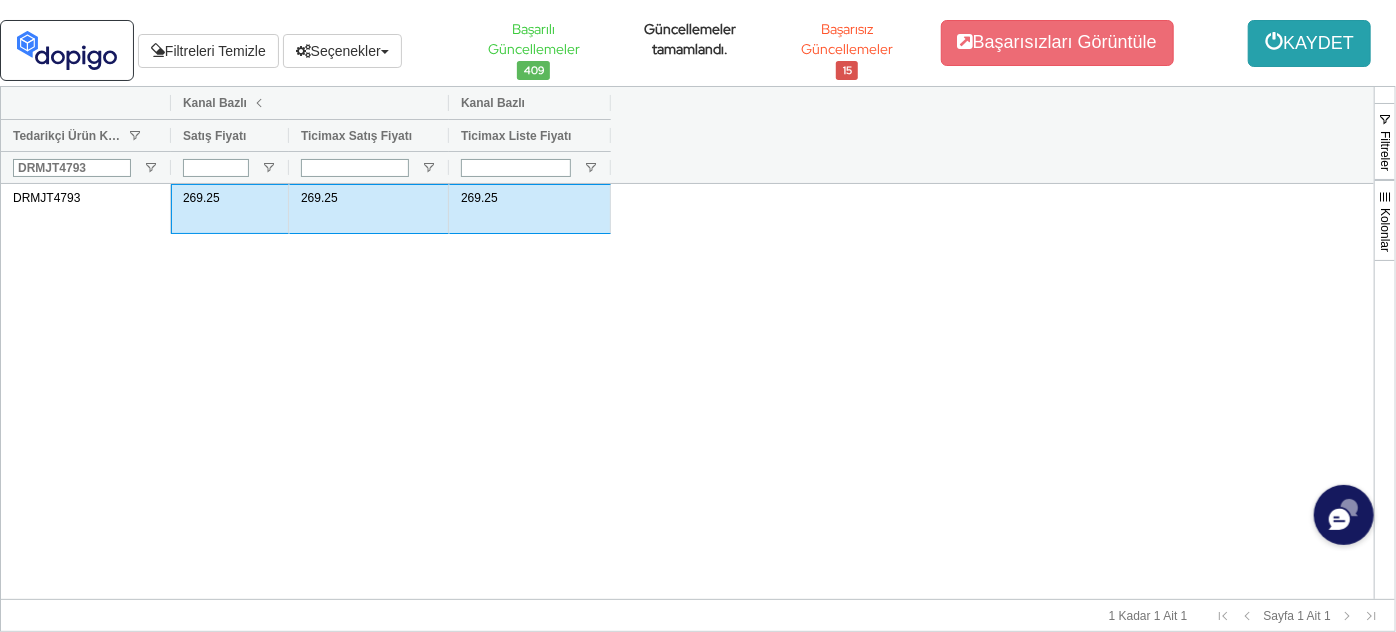 click on "KAYDET" at bounding box center (1309, 43) 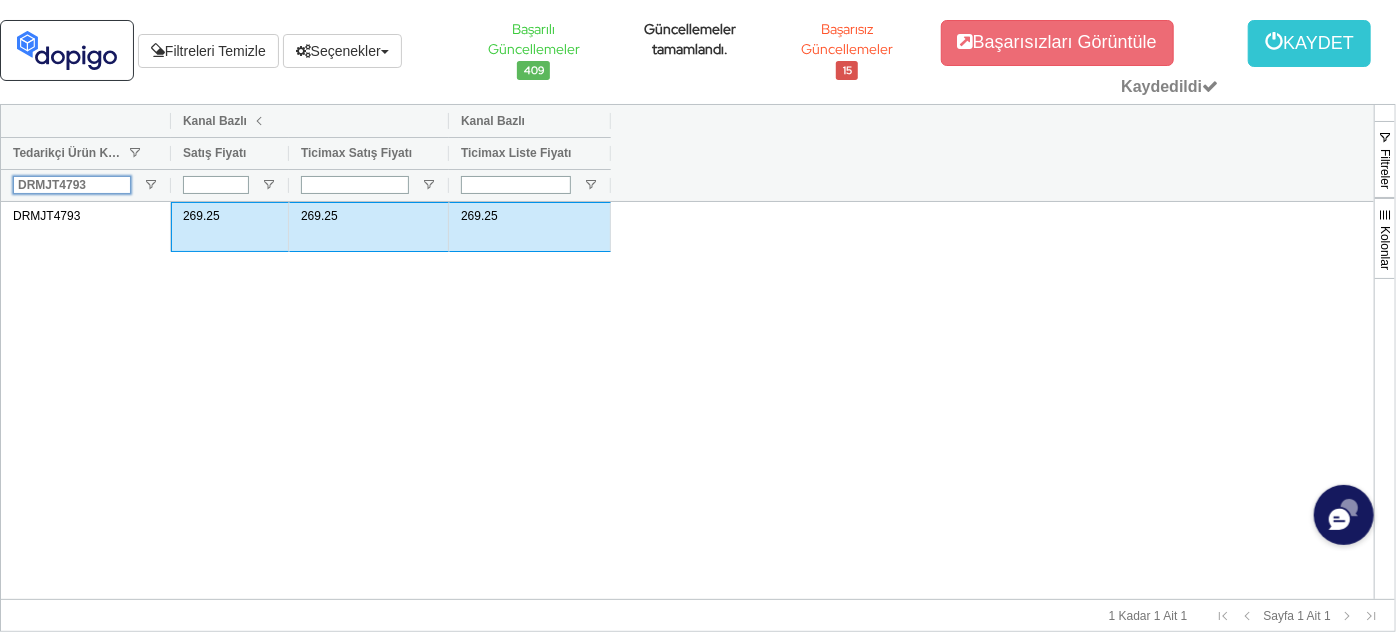 drag, startPoint x: 108, startPoint y: 178, endPoint x: 0, endPoint y: 199, distance: 110.02273 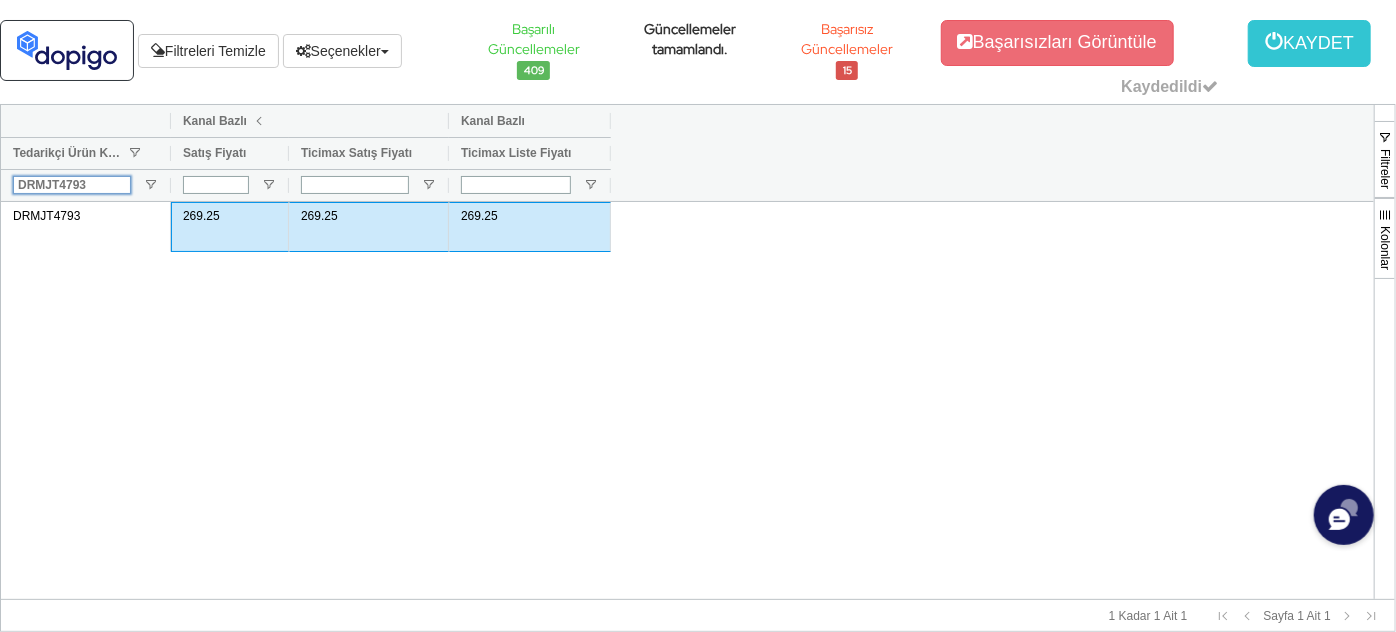 paste on "4" 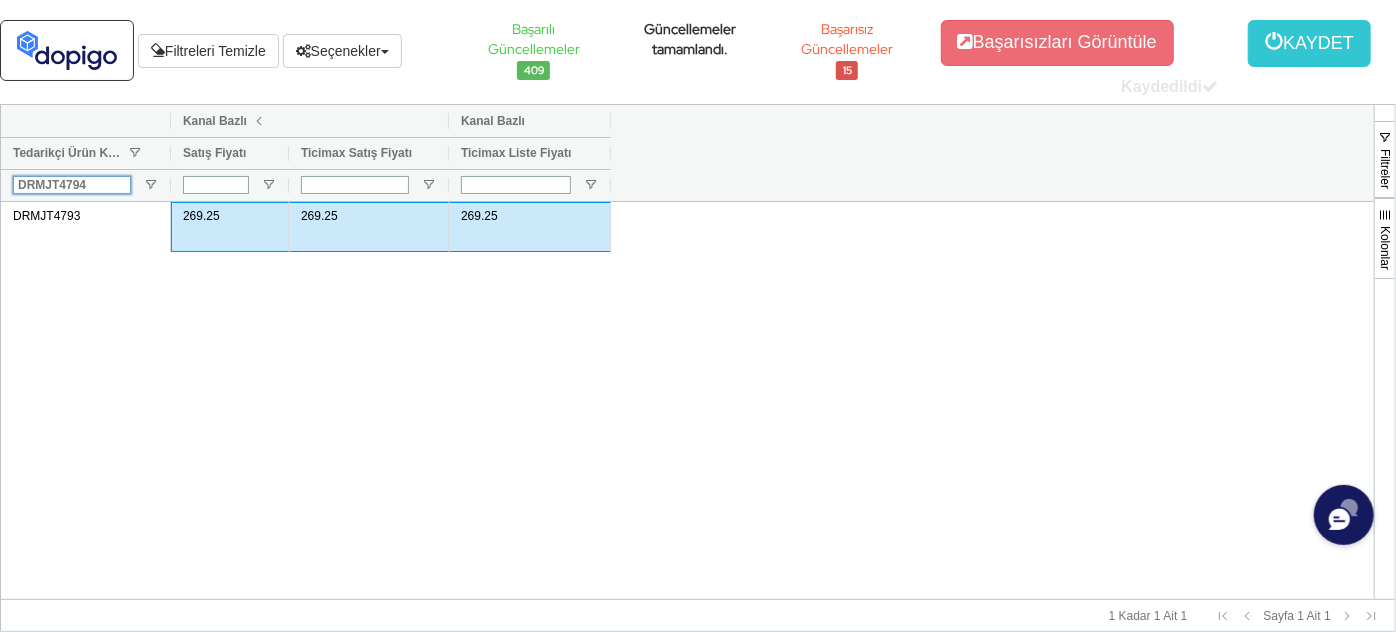 type on "DRMJT4794" 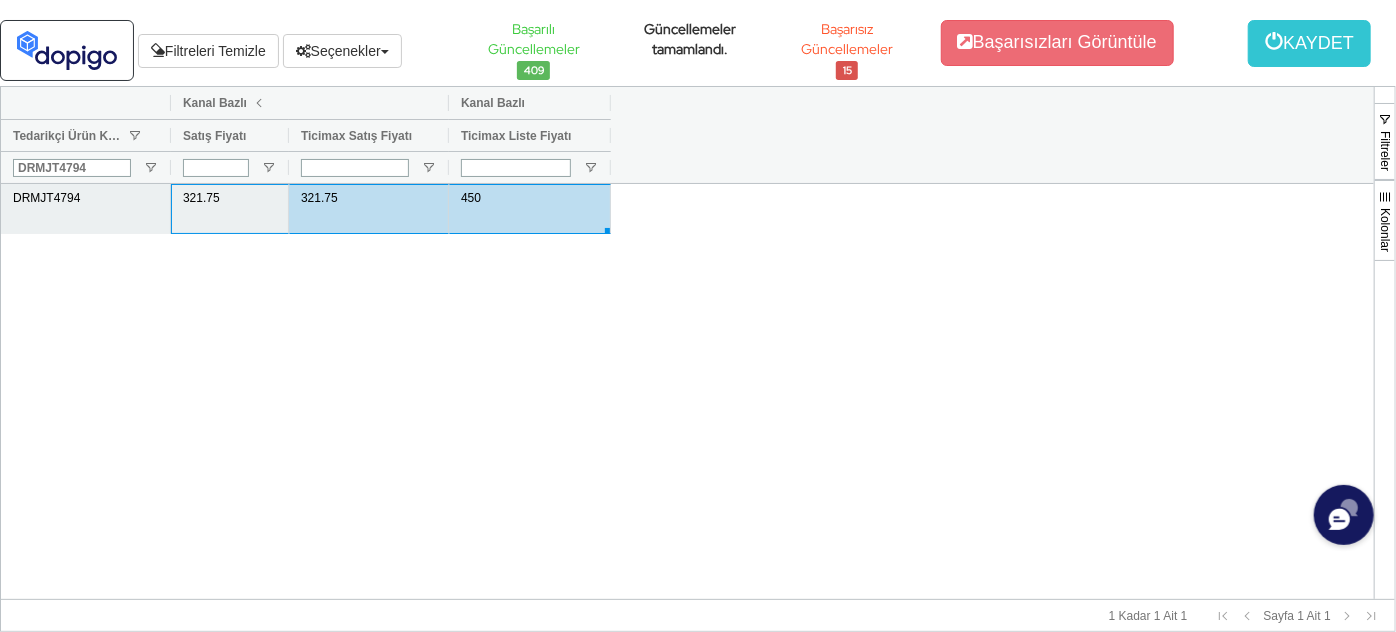 drag, startPoint x: 204, startPoint y: 203, endPoint x: 497, endPoint y: 204, distance: 293.0017 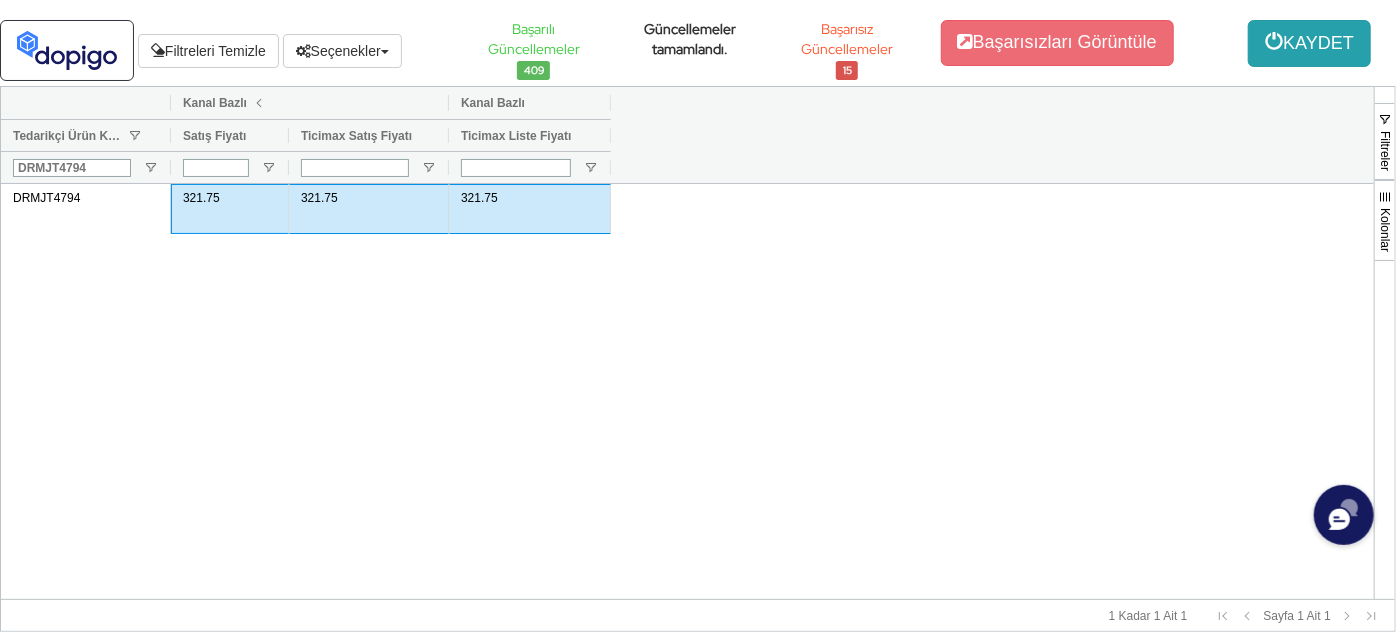 click on "KAYDET" at bounding box center [1309, 43] 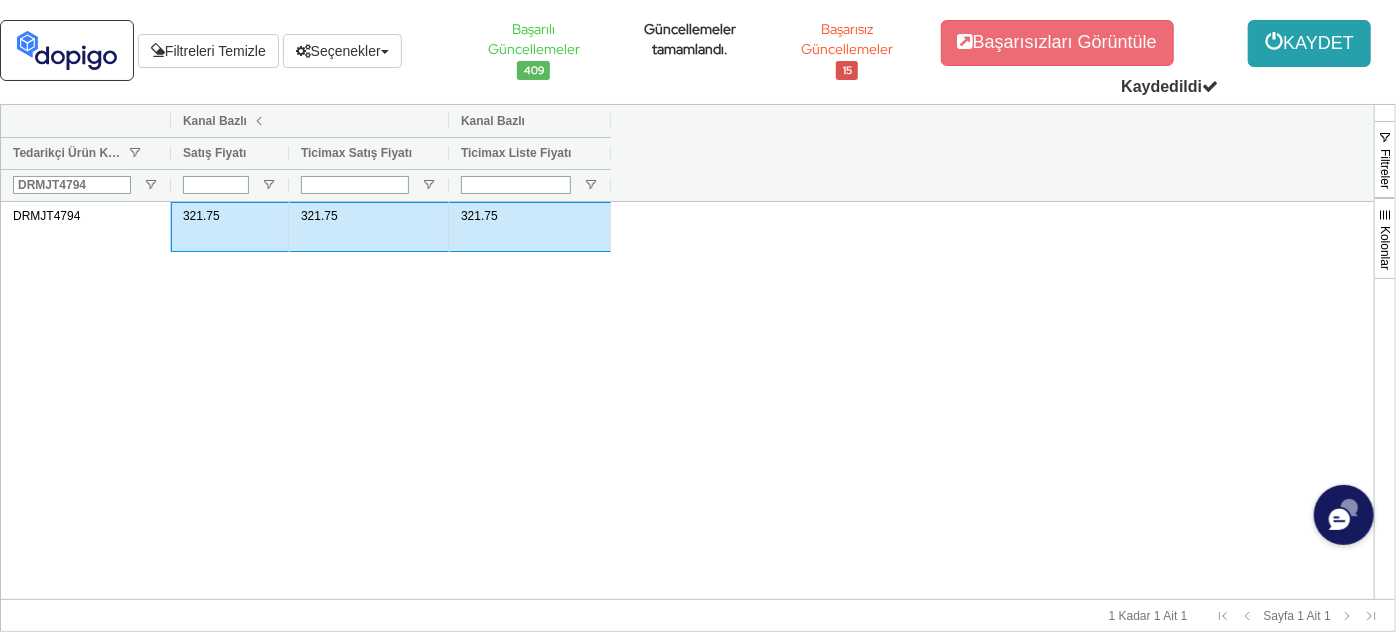 type 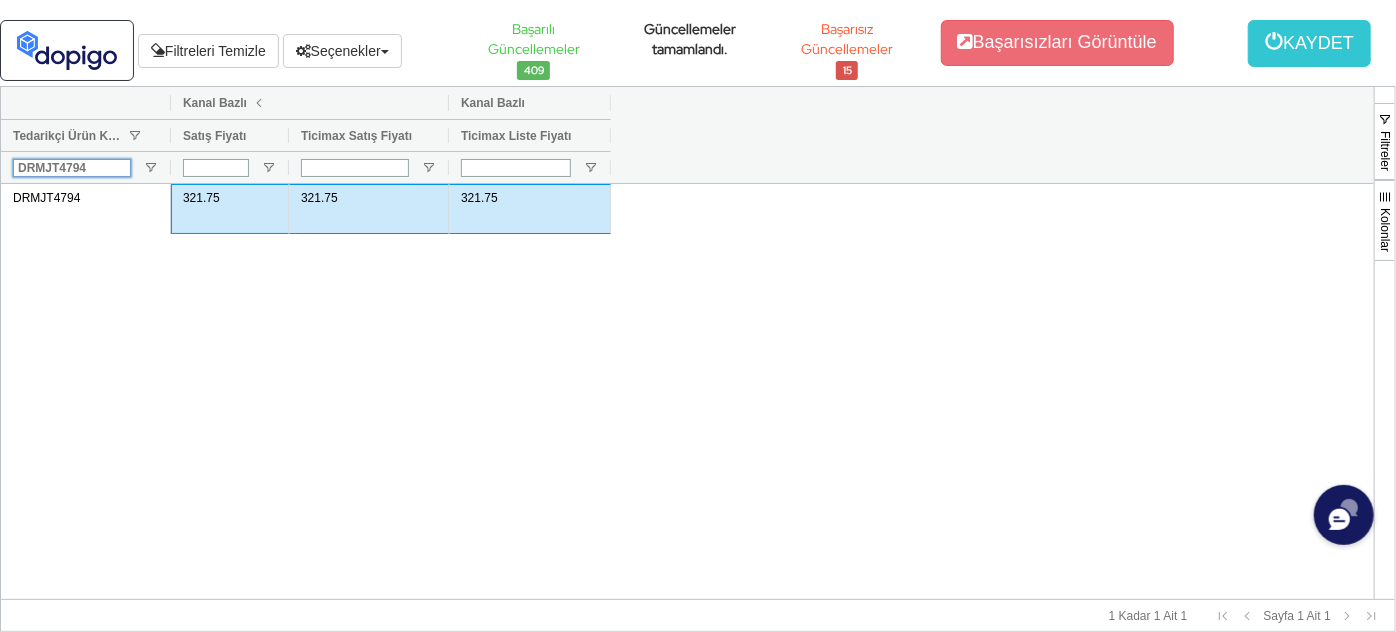 drag, startPoint x: 100, startPoint y: 167, endPoint x: 0, endPoint y: 196, distance: 104.120125 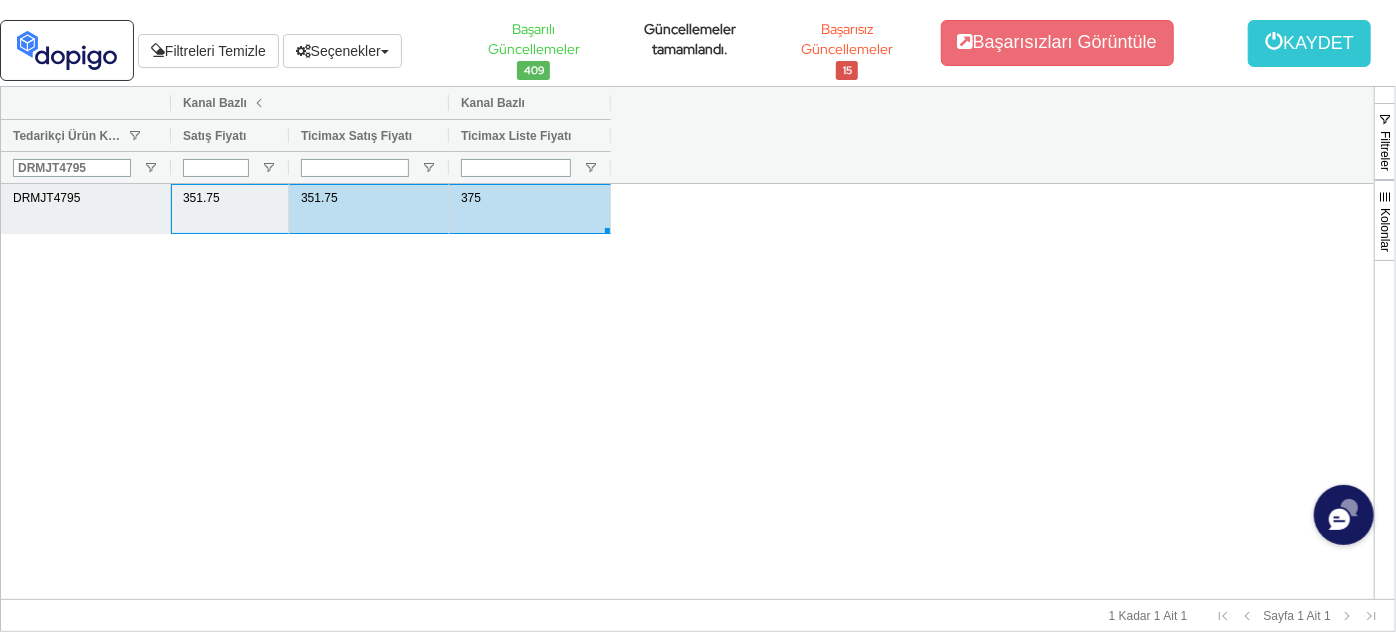 drag, startPoint x: 197, startPoint y: 211, endPoint x: 535, endPoint y: 197, distance: 338.28983 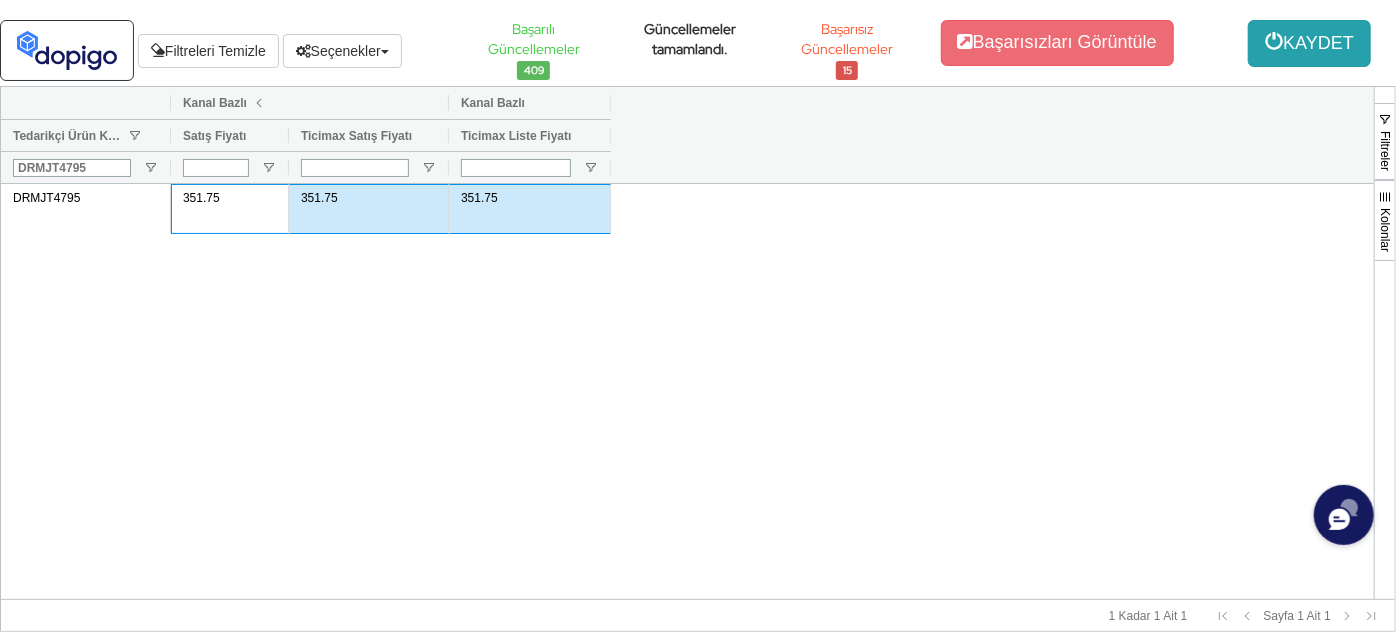drag, startPoint x: 1318, startPoint y: 34, endPoint x: 1306, endPoint y: 42, distance: 14.422205 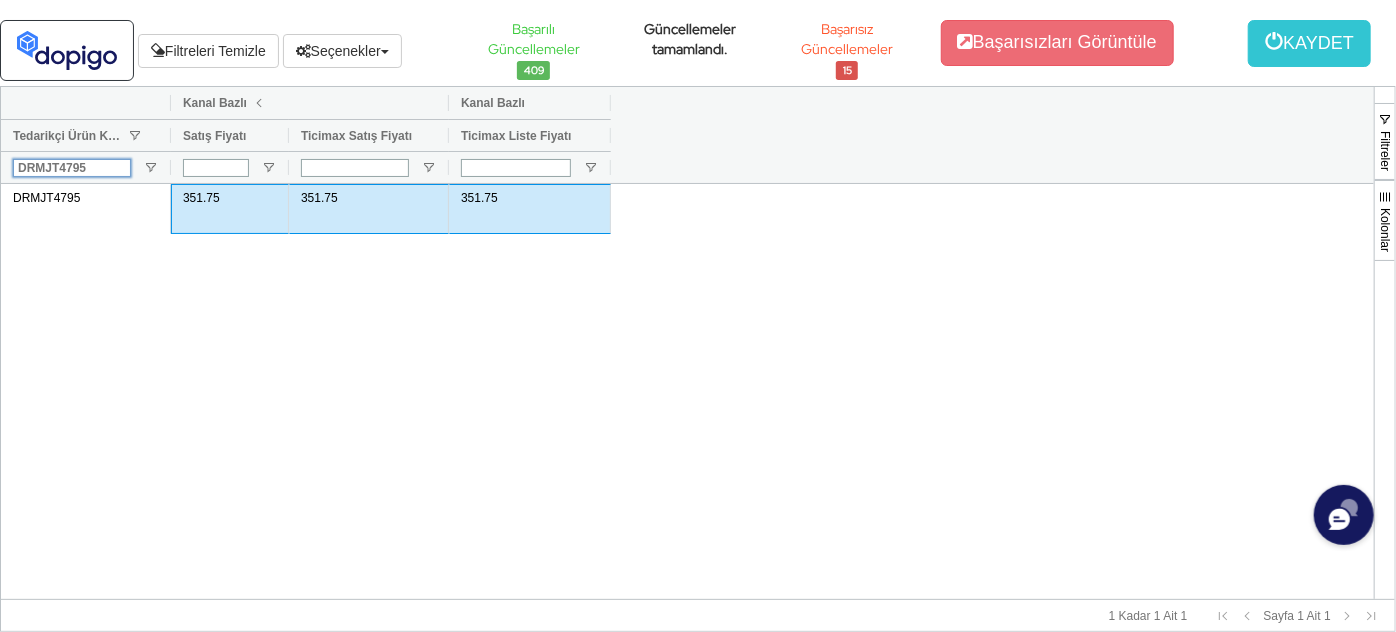 drag, startPoint x: 111, startPoint y: 170, endPoint x: 0, endPoint y: 193, distance: 113.35784 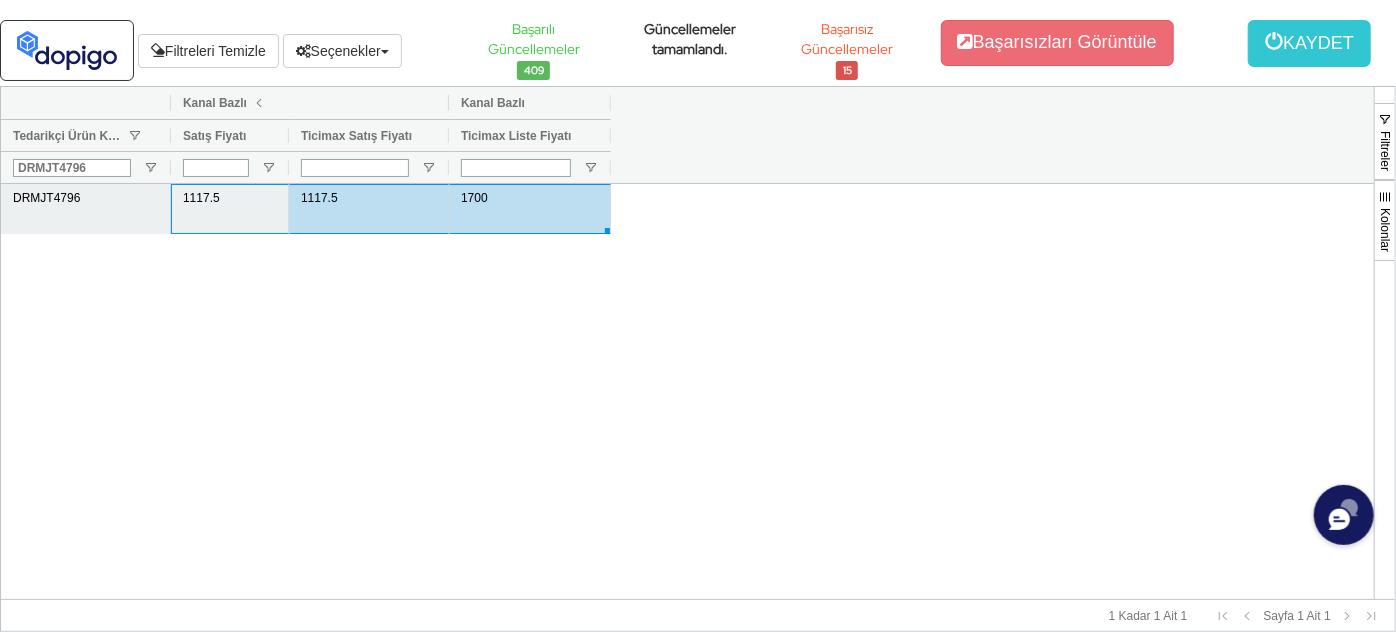 drag, startPoint x: 231, startPoint y: 211, endPoint x: 530, endPoint y: 218, distance: 299.08194 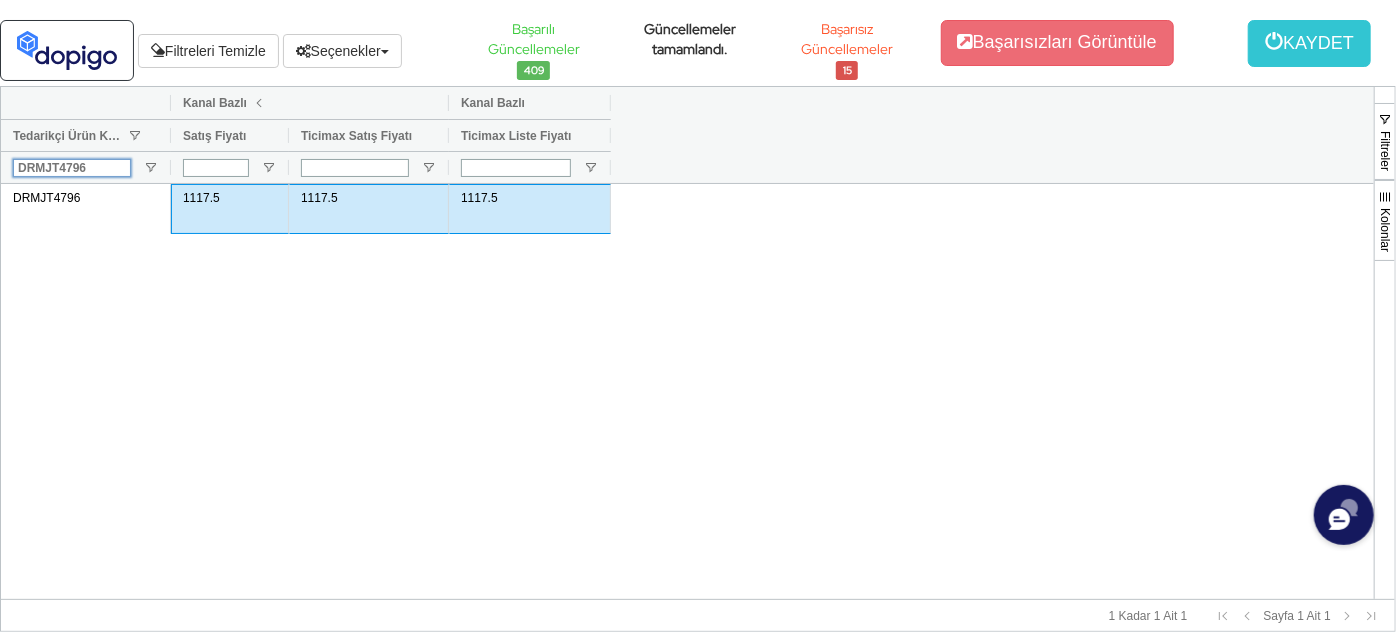 drag, startPoint x: 104, startPoint y: 163, endPoint x: 0, endPoint y: 192, distance: 107.96759 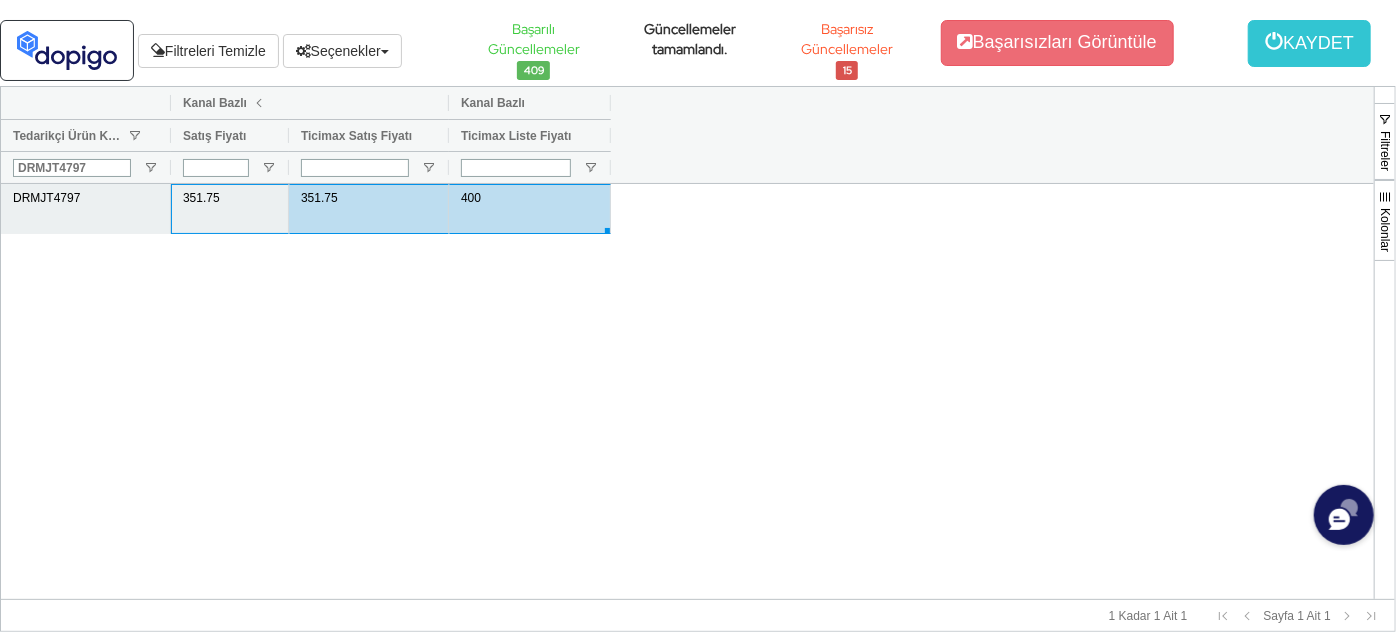 drag, startPoint x: 221, startPoint y: 205, endPoint x: 509, endPoint y: 217, distance: 288.24988 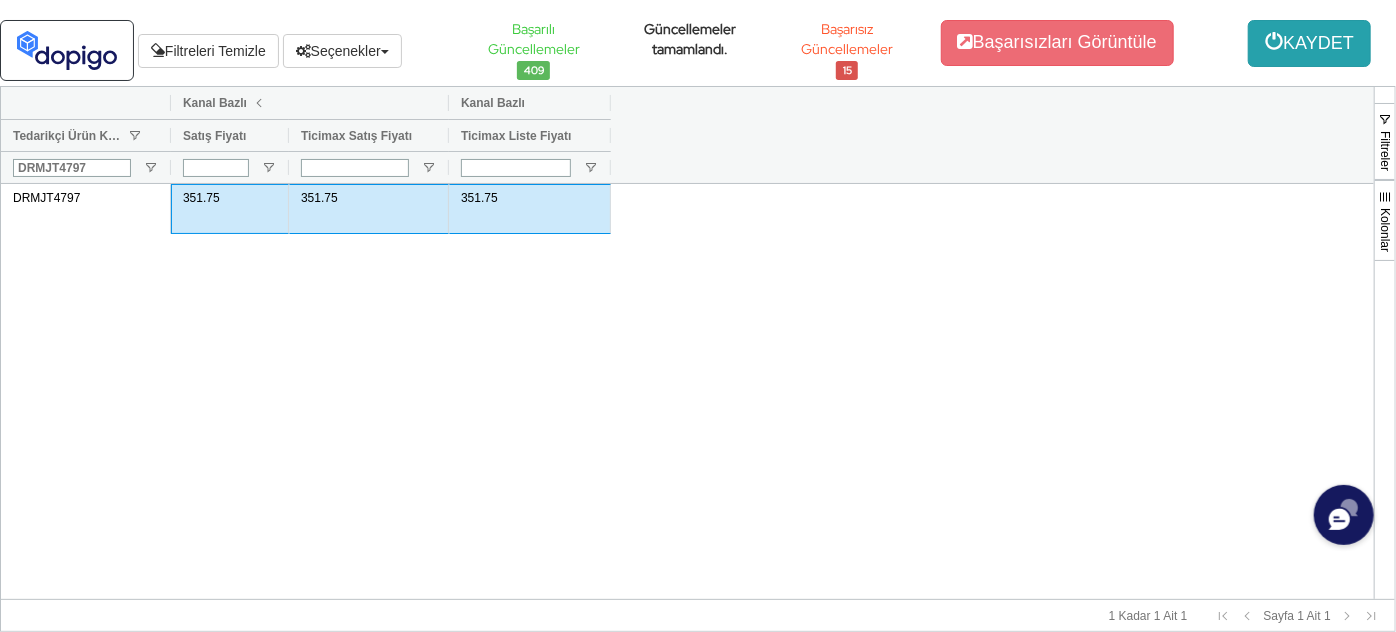 click on "KAYDET" at bounding box center (1309, 43) 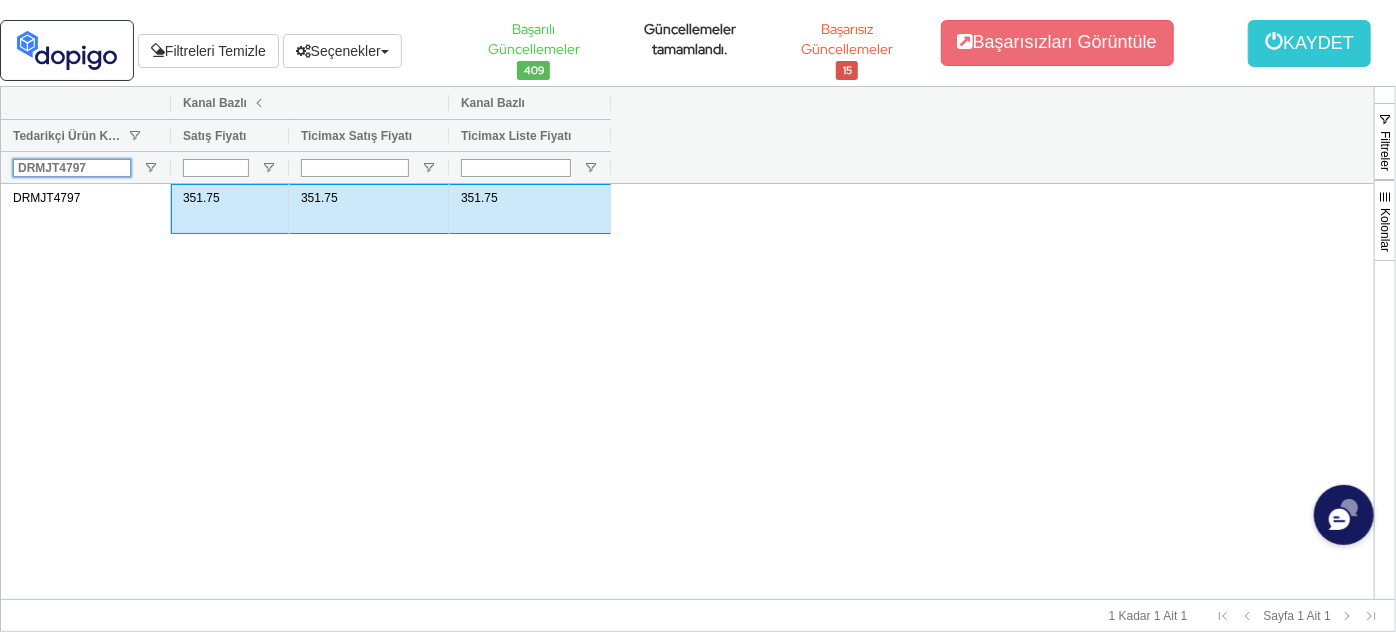 drag, startPoint x: 79, startPoint y: 163, endPoint x: 0, endPoint y: 194, distance: 84.8646 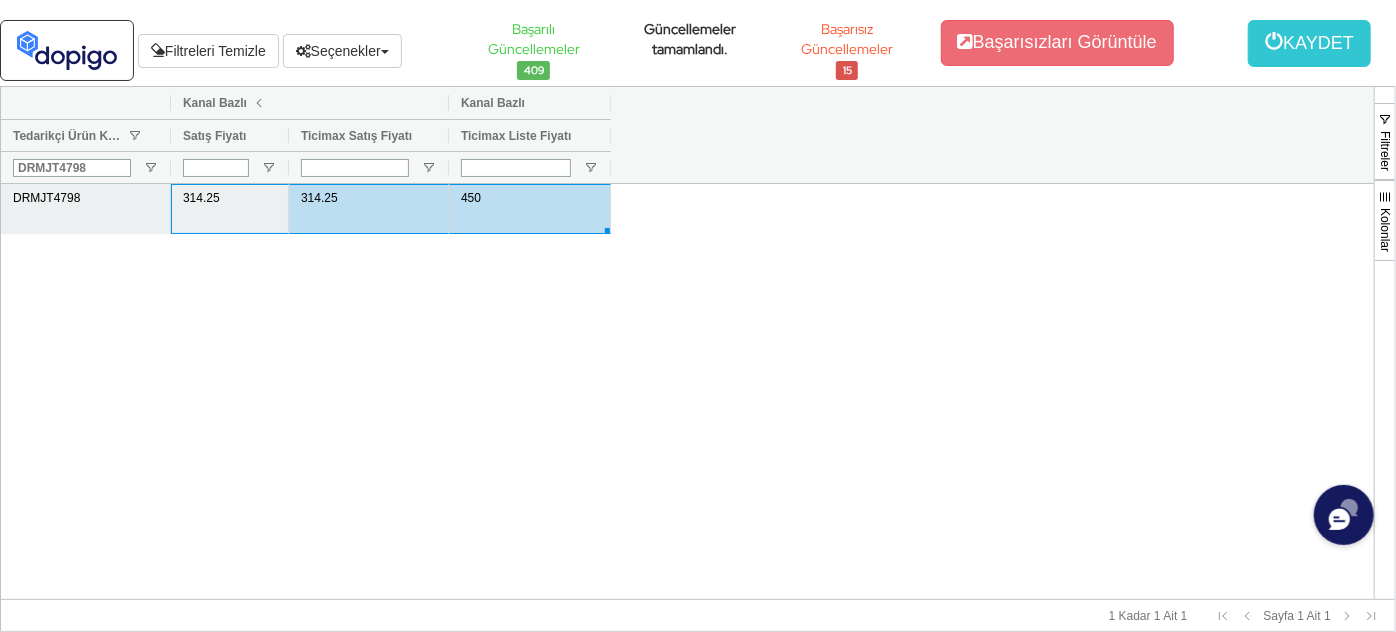 drag, startPoint x: 240, startPoint y: 207, endPoint x: 493, endPoint y: 199, distance: 253.12645 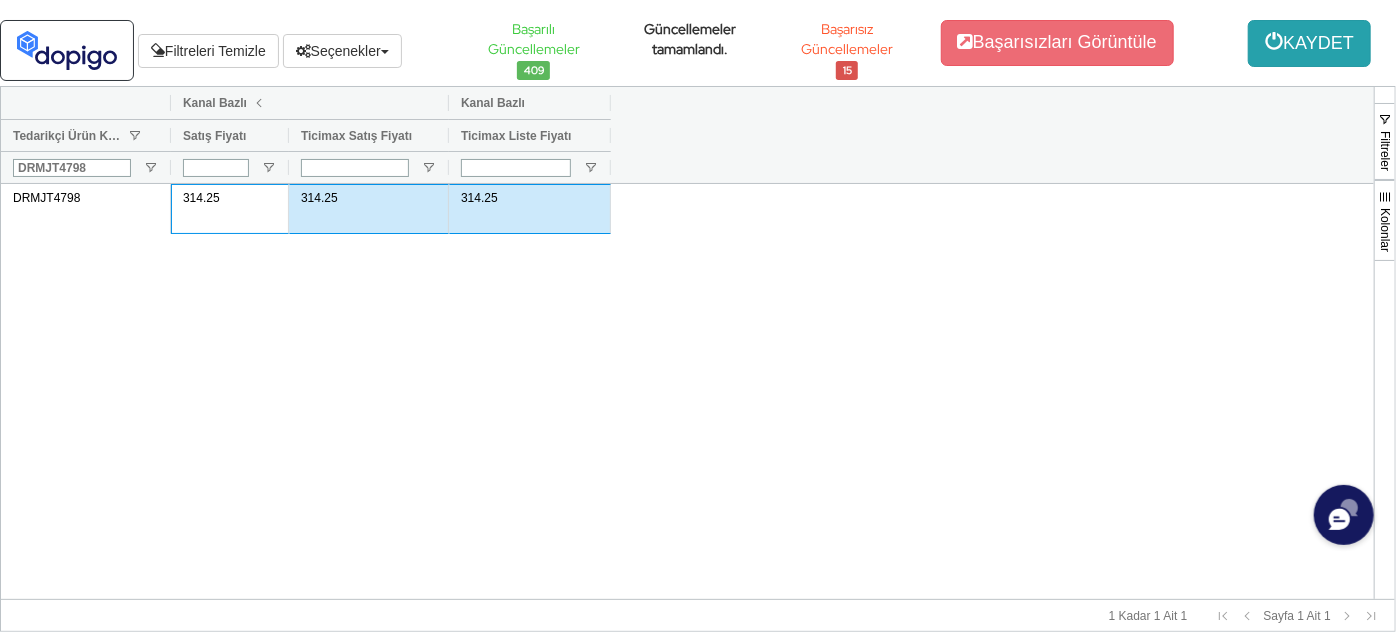 drag, startPoint x: 1359, startPoint y: 47, endPoint x: 1342, endPoint y: 50, distance: 17.262676 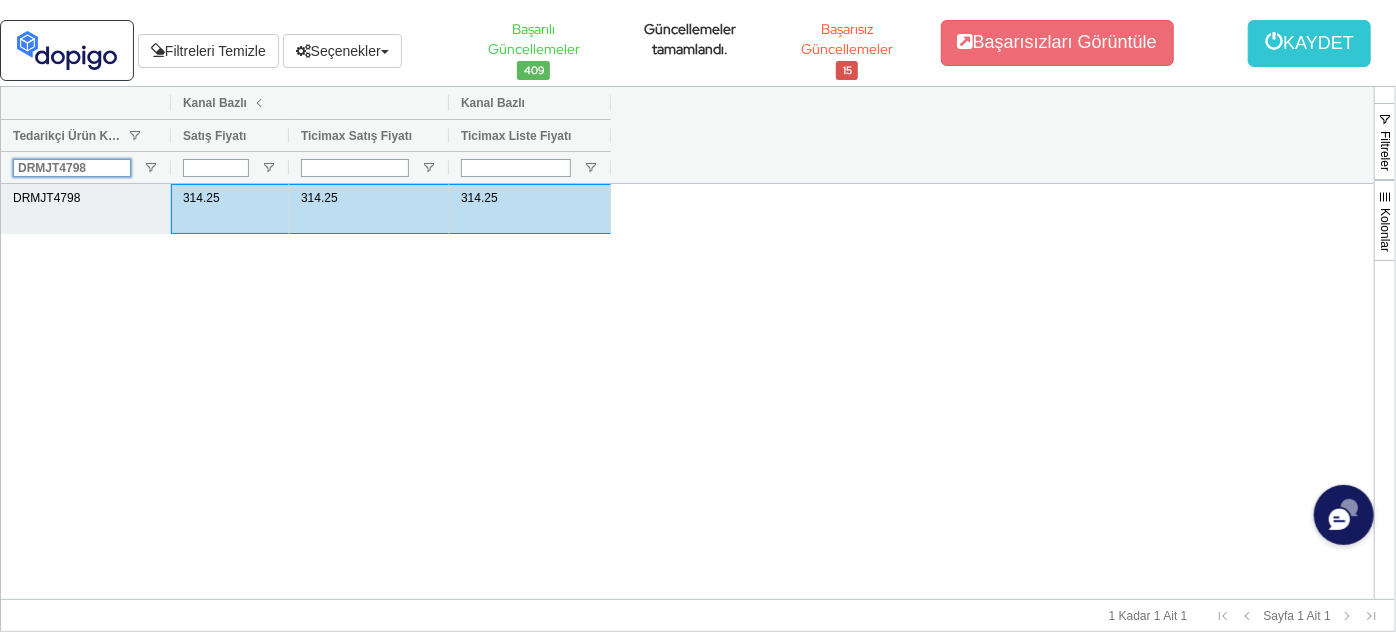drag, startPoint x: 105, startPoint y: 175, endPoint x: 32, endPoint y: 194, distance: 75.43209 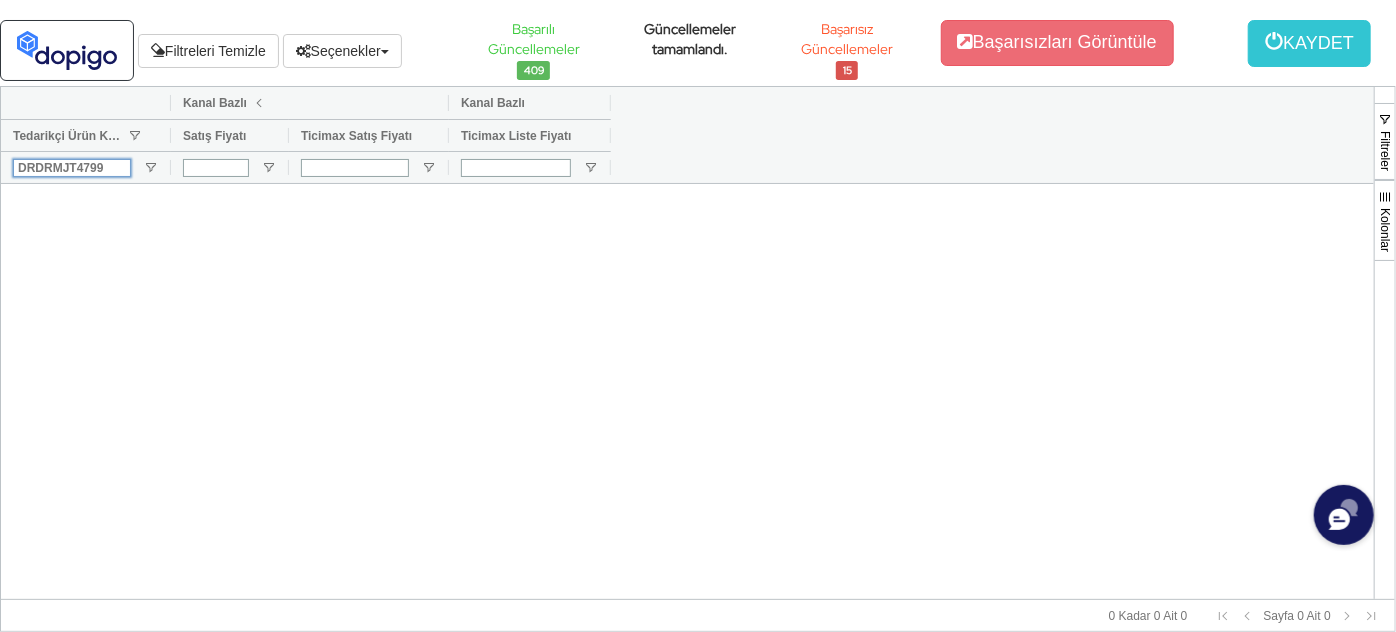 drag, startPoint x: 126, startPoint y: 159, endPoint x: 0, endPoint y: 175, distance: 127.01181 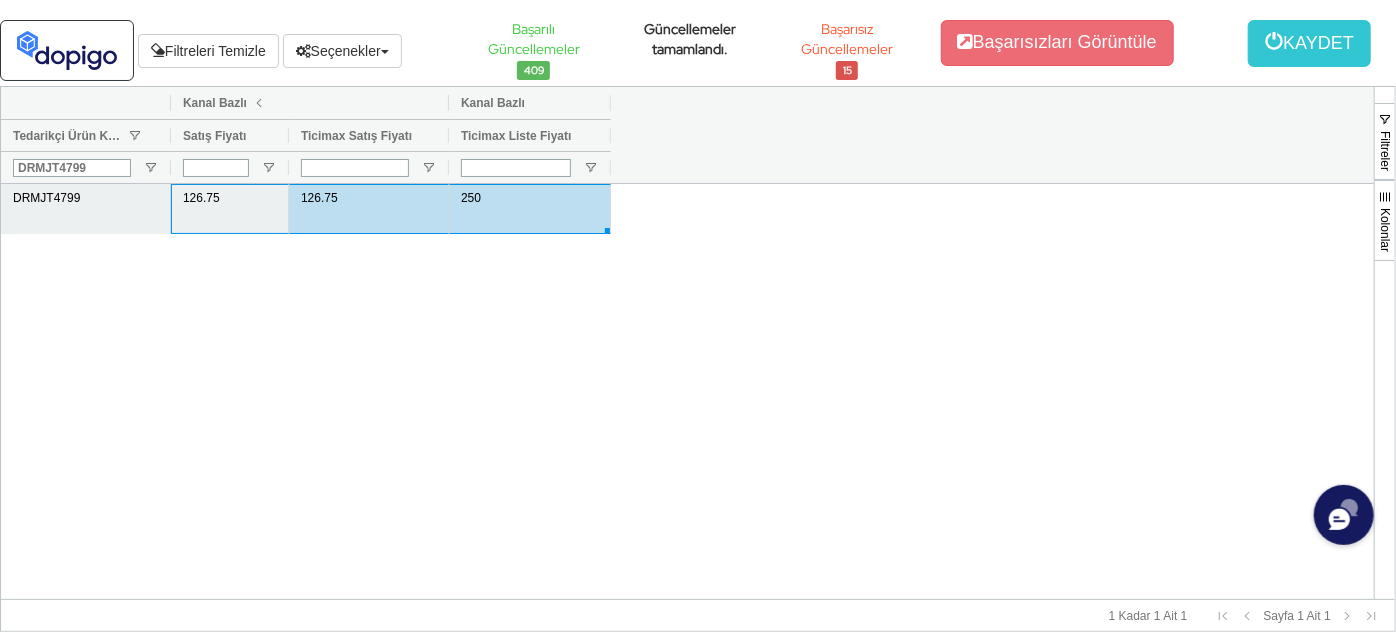drag, startPoint x: 212, startPoint y: 204, endPoint x: 551, endPoint y: 206, distance: 339.0059 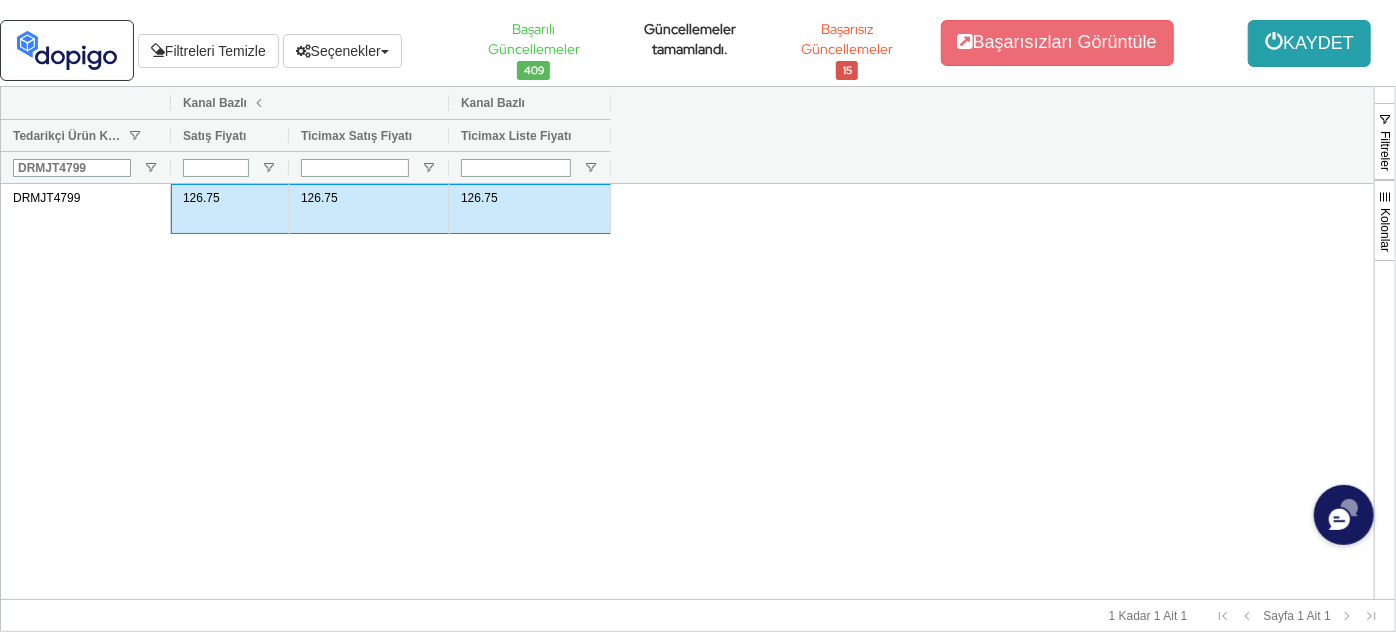 click on "KAYDET" at bounding box center (1309, 43) 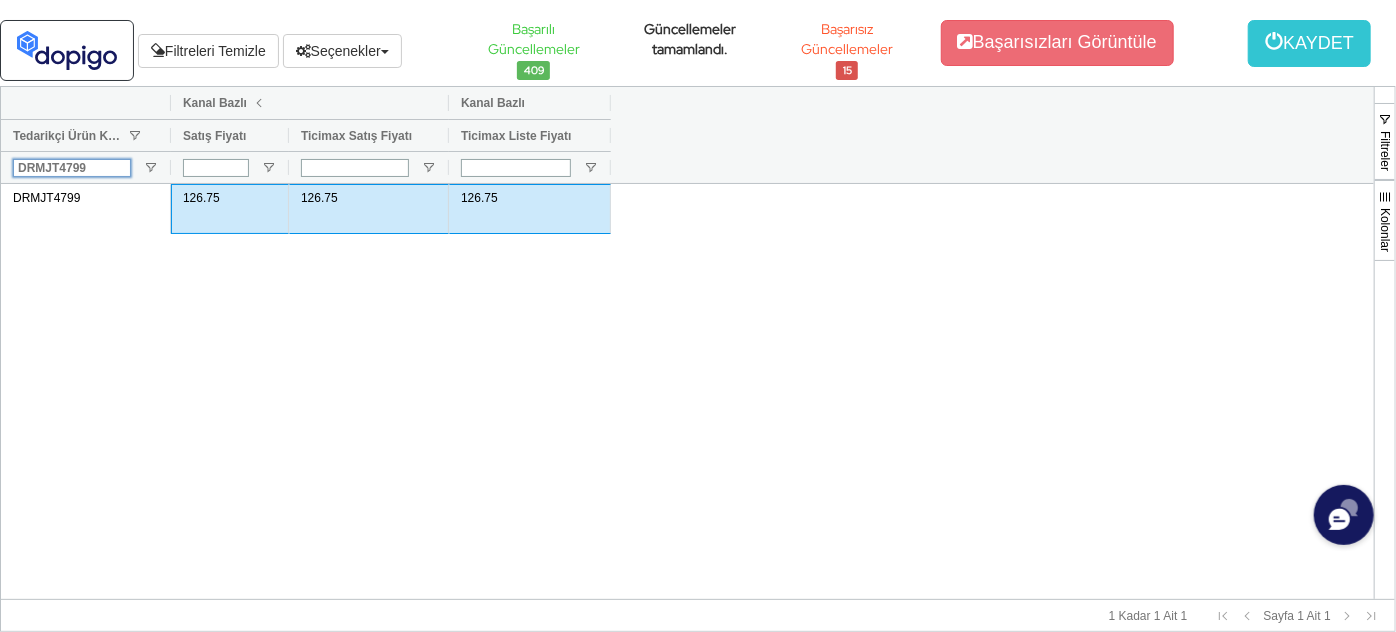 paste on "800" 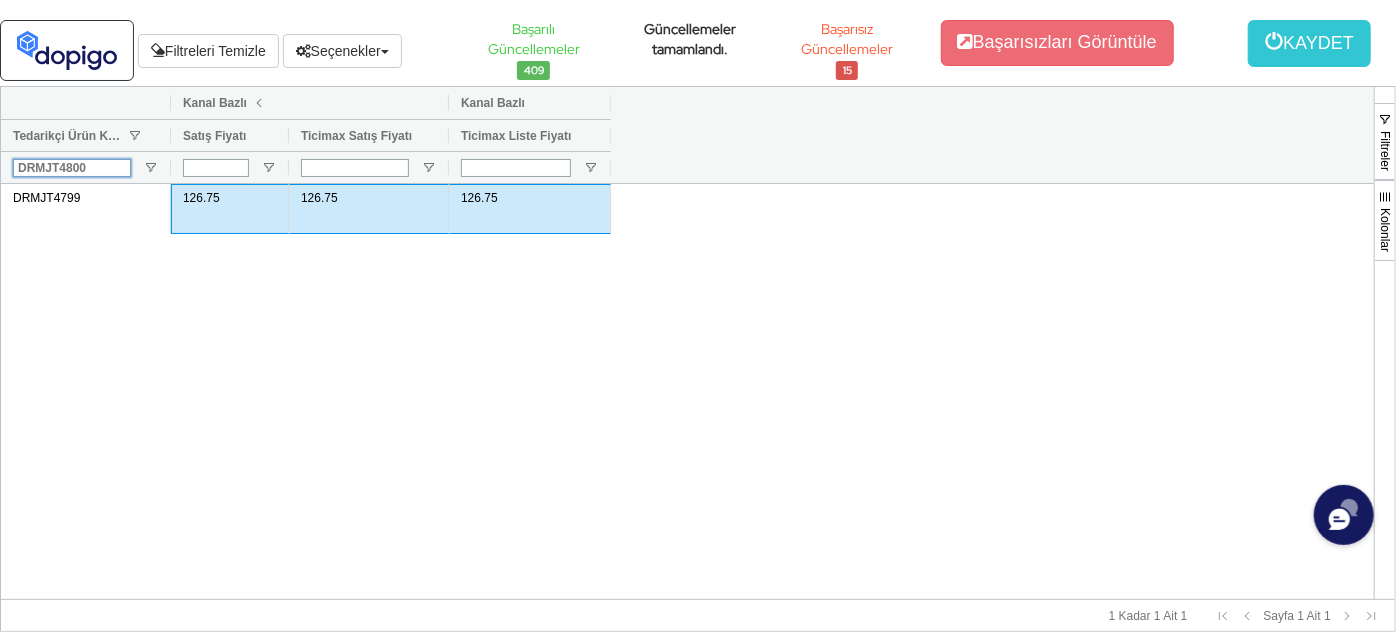 drag, startPoint x: 102, startPoint y: 168, endPoint x: 13, endPoint y: 178, distance: 89.560036 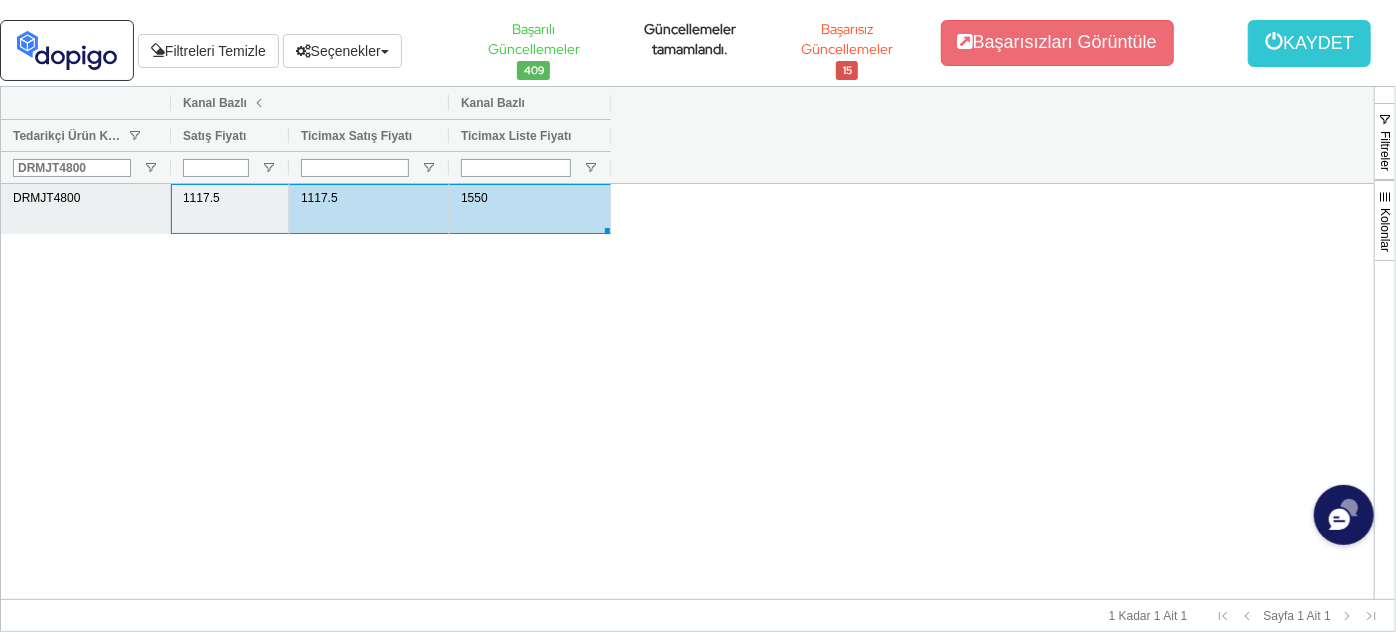 drag, startPoint x: 200, startPoint y: 207, endPoint x: 528, endPoint y: 215, distance: 328.09753 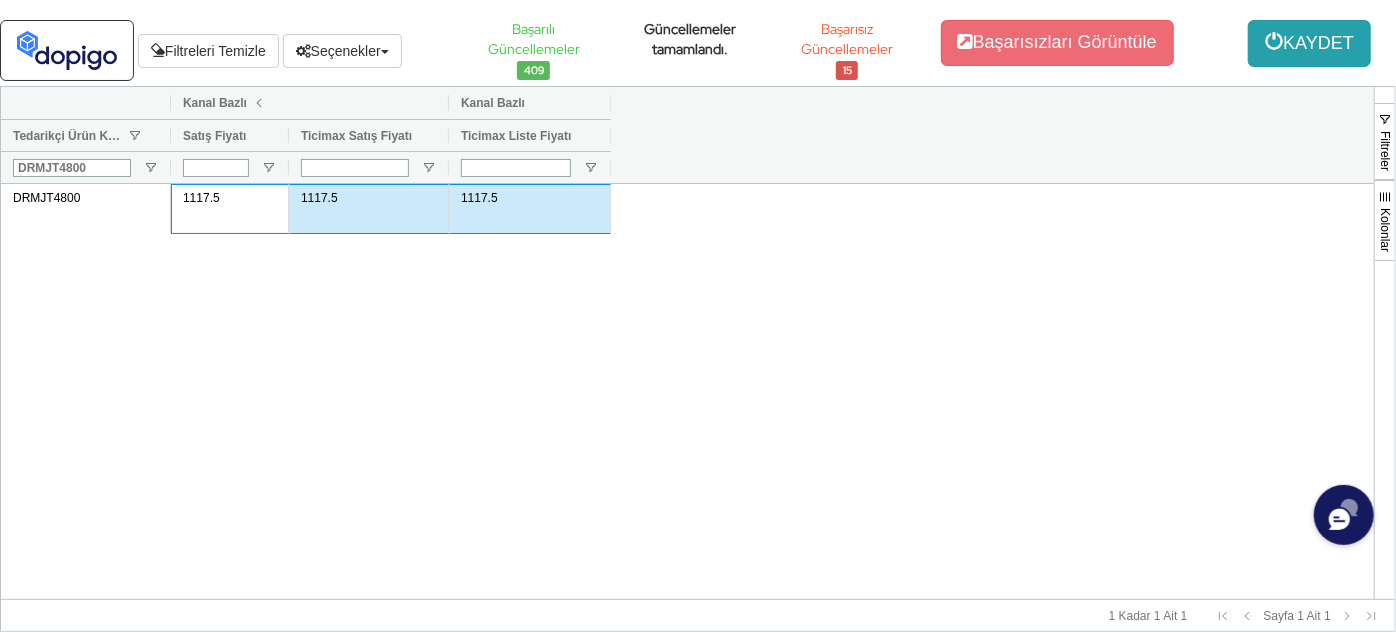 click on "KAYDET" at bounding box center (1309, 43) 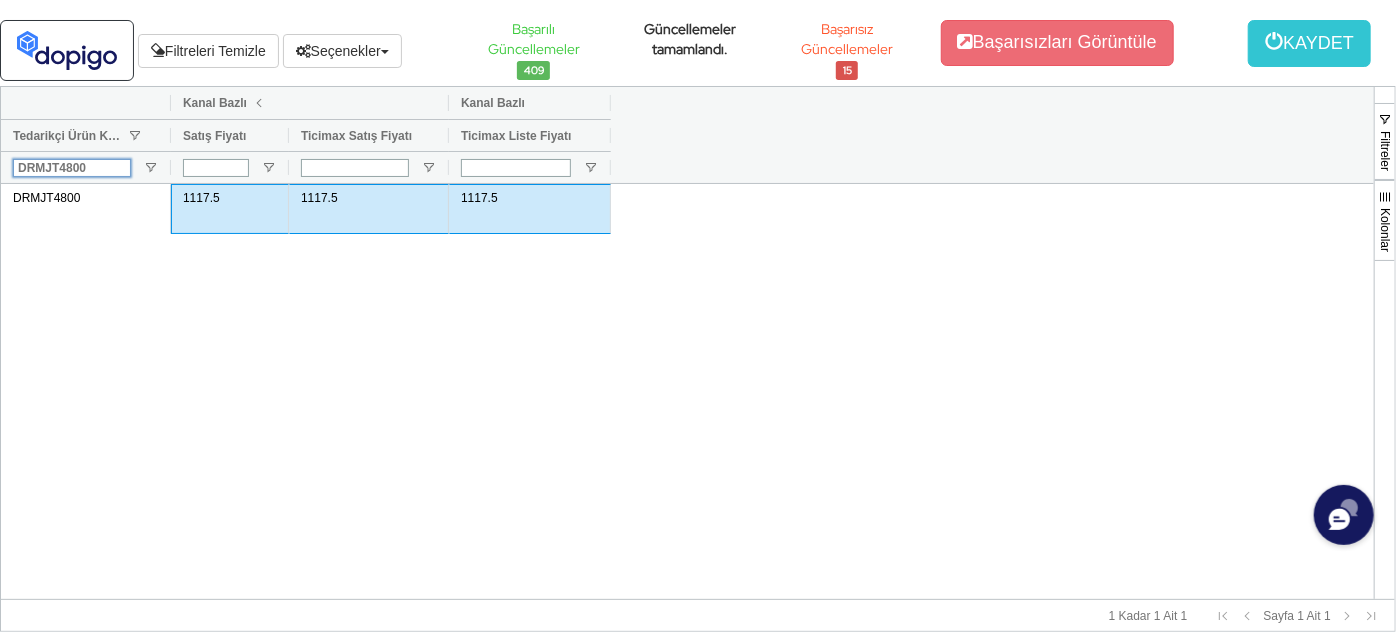 click on "DRMJT4800" at bounding box center (72, 168) 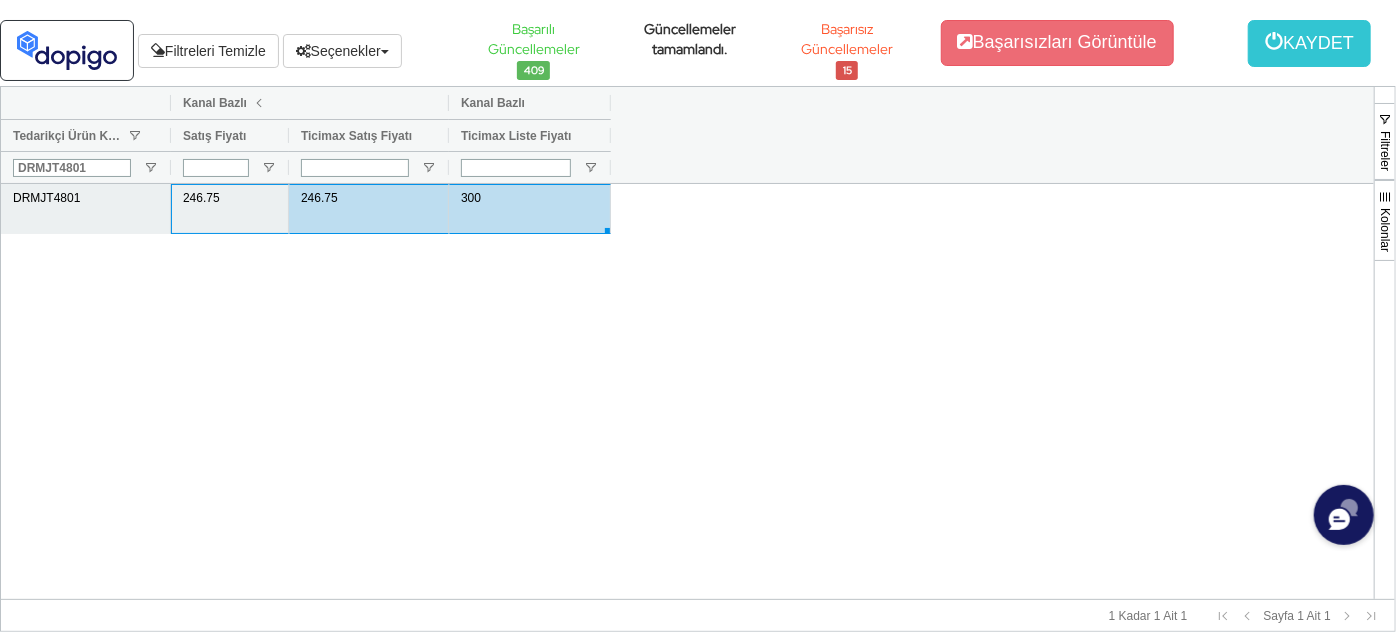 drag, startPoint x: 408, startPoint y: 209, endPoint x: 580, endPoint y: 210, distance: 172.00291 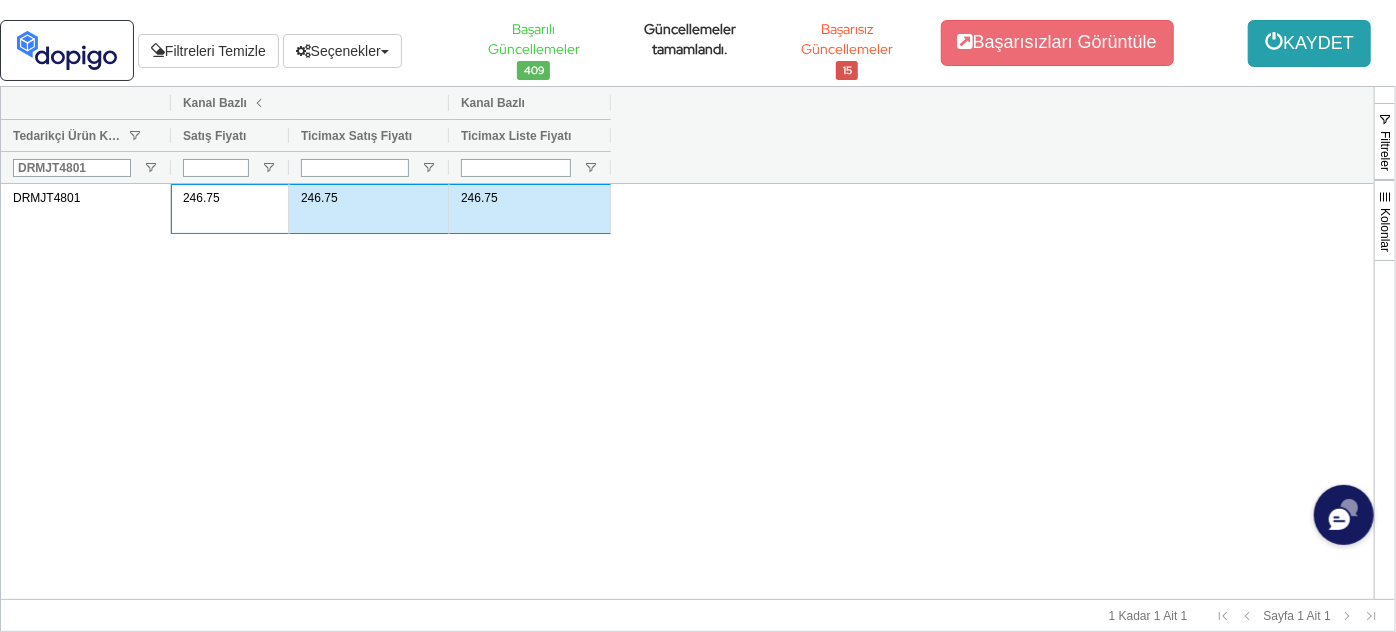 click on "KAYDET" at bounding box center (1309, 43) 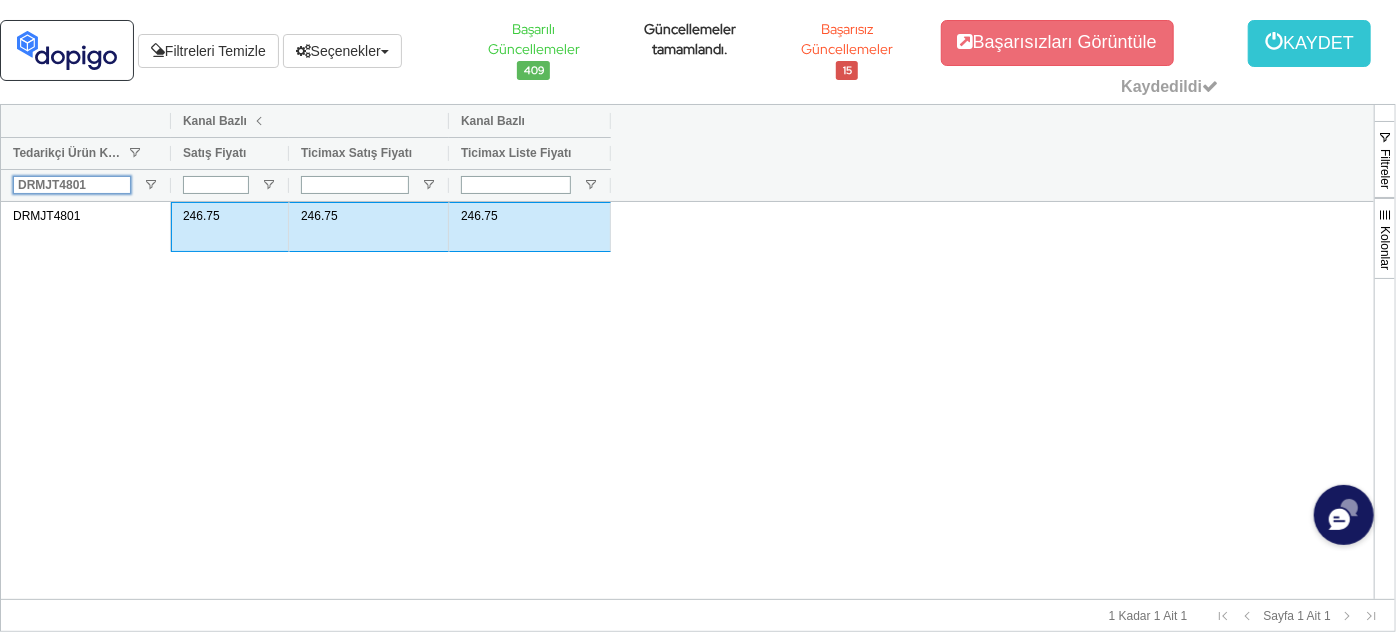 drag, startPoint x: 104, startPoint y: 183, endPoint x: 0, endPoint y: 197, distance: 104.93808 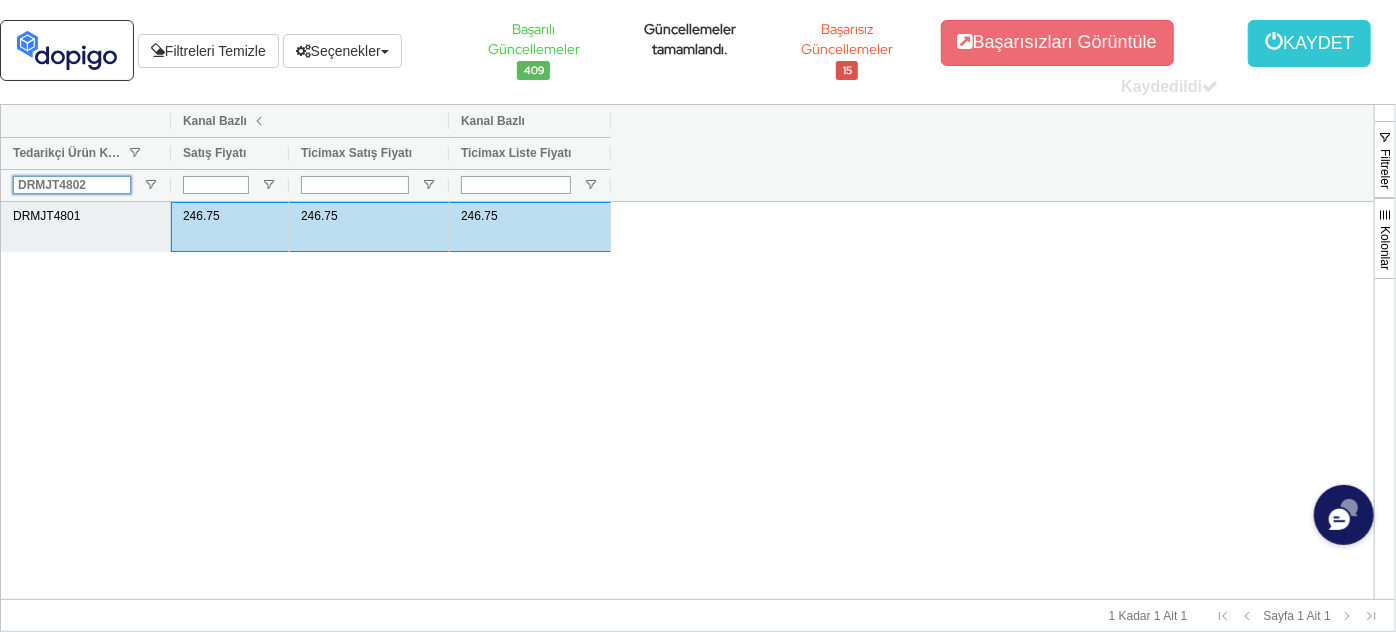 type on "DRMJT4802" 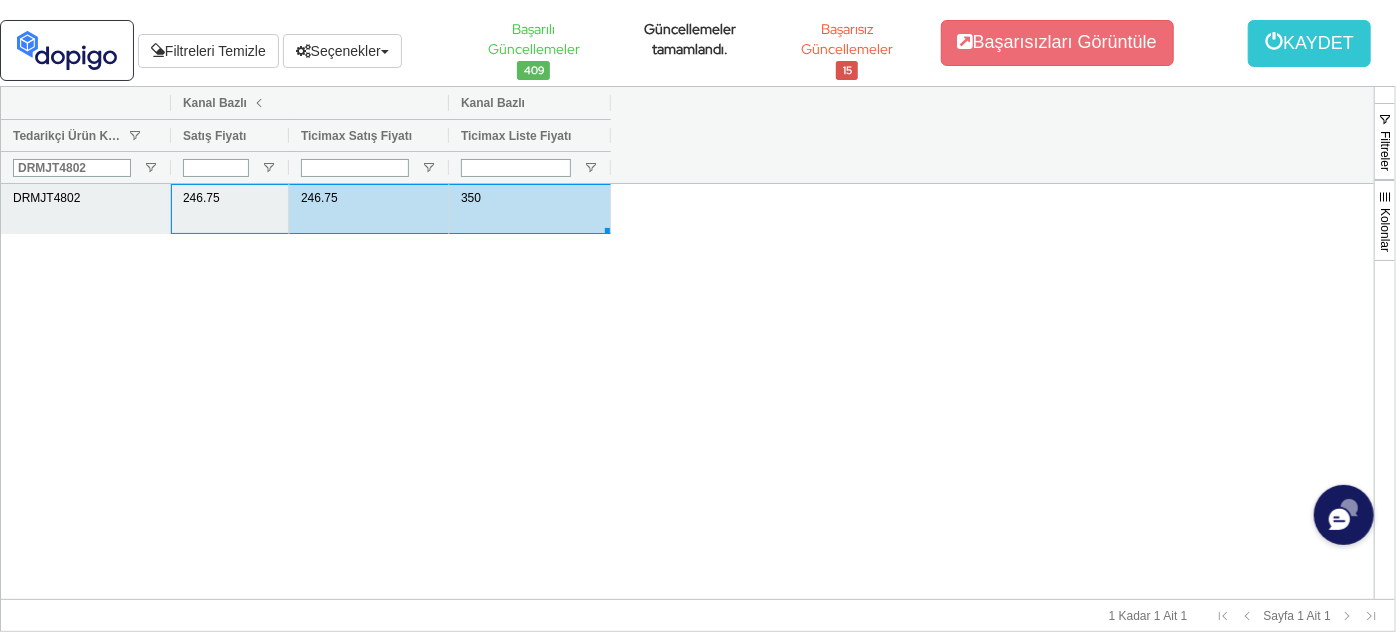 drag, startPoint x: 273, startPoint y: 204, endPoint x: 528, endPoint y: 202, distance: 255.00784 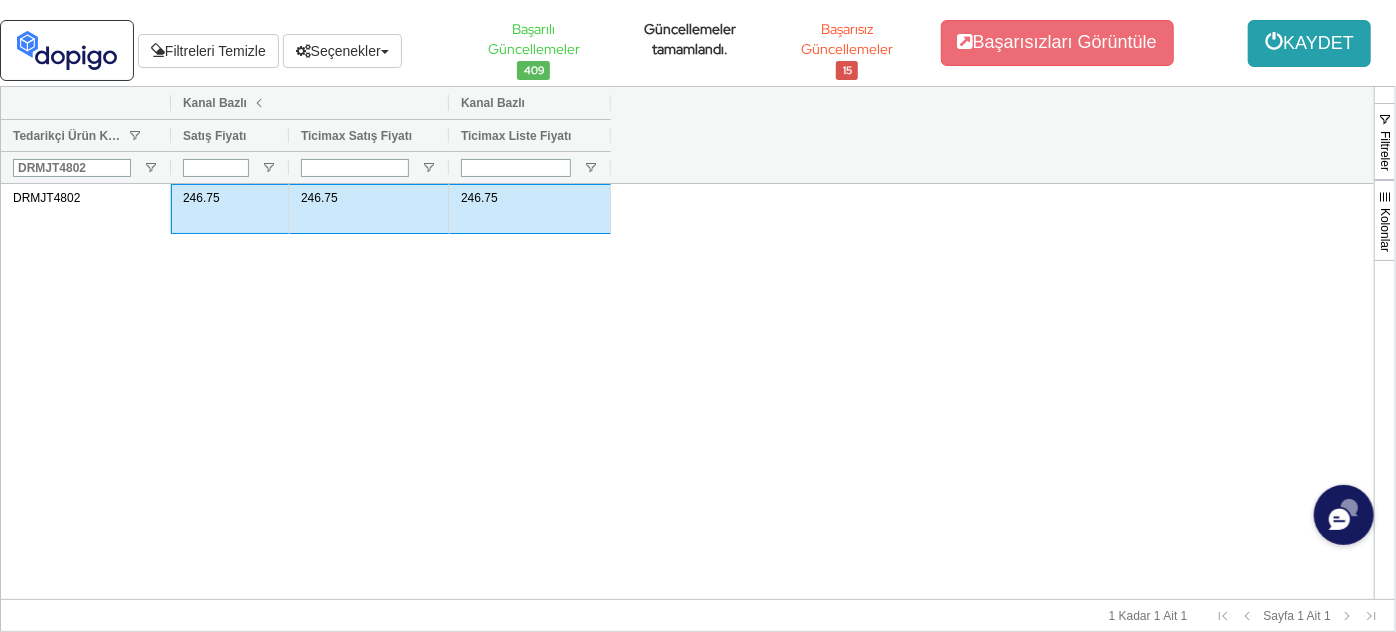 click on "KAYDET" at bounding box center (1309, 43) 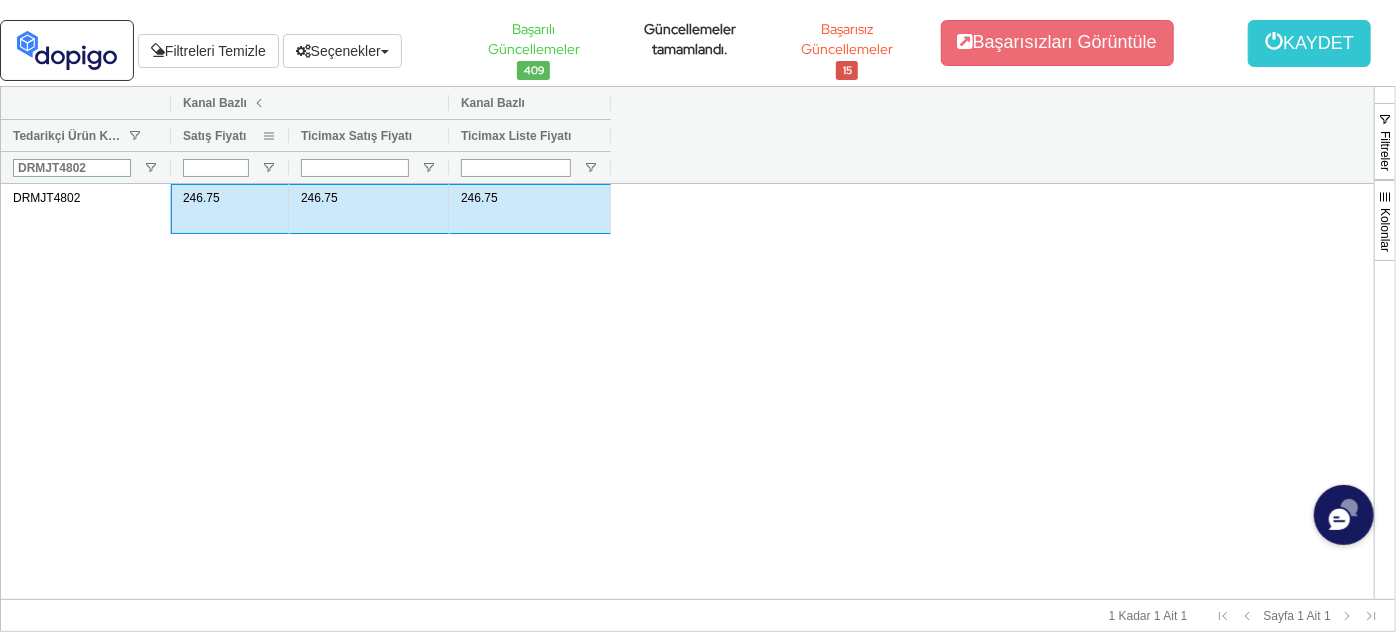 click at bounding box center [269, 136] 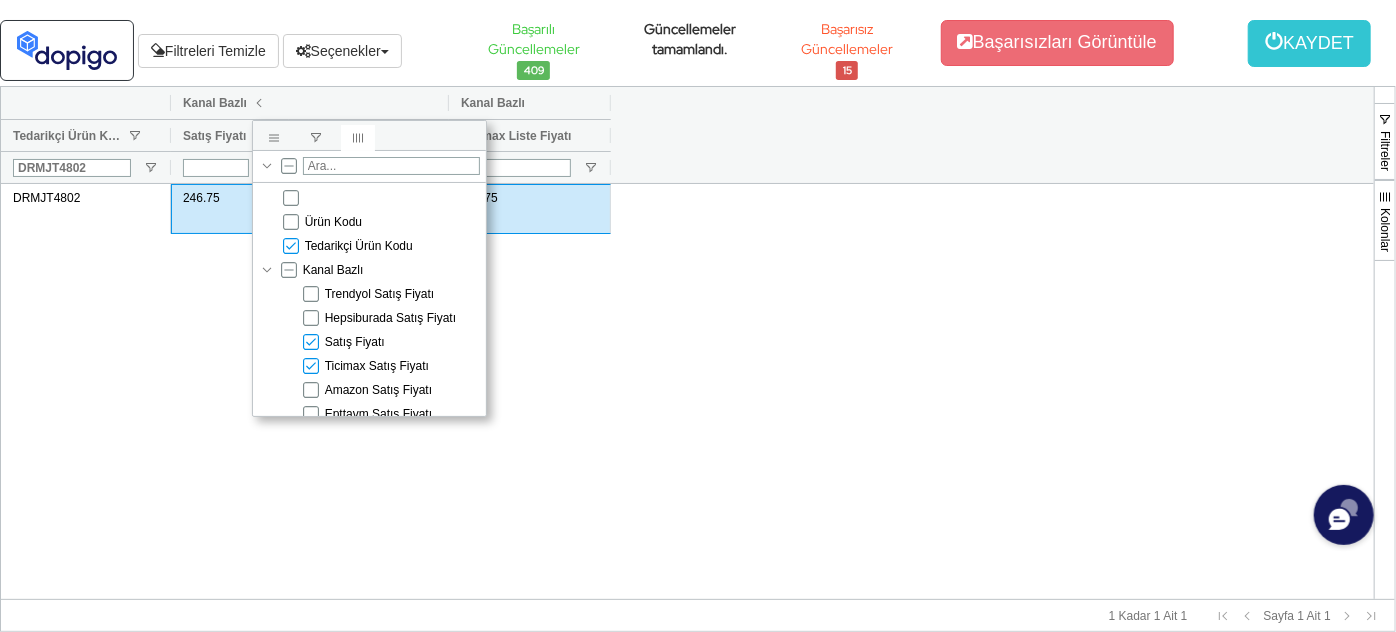 click on "Satış Fiyatı" at bounding box center [355, 342] 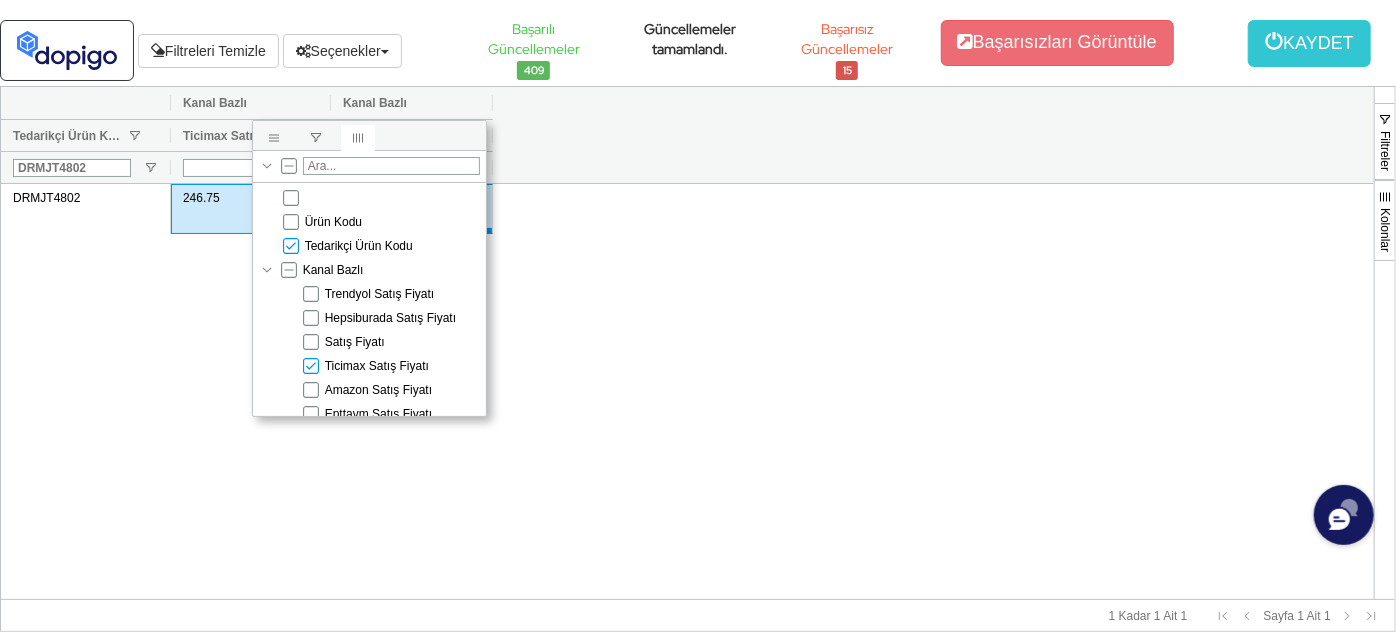click on "Ticimax Satış Fiyatı" at bounding box center (377, 366) 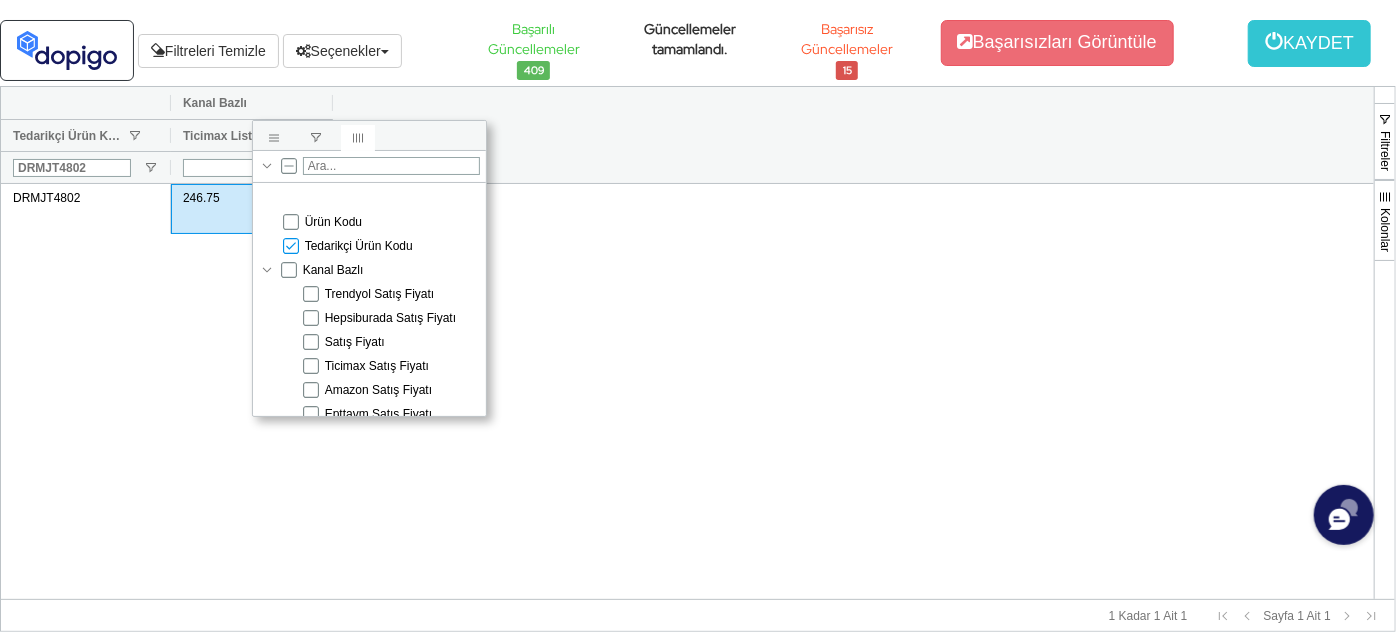 scroll, scrollTop: 90, scrollLeft: 0, axis: vertical 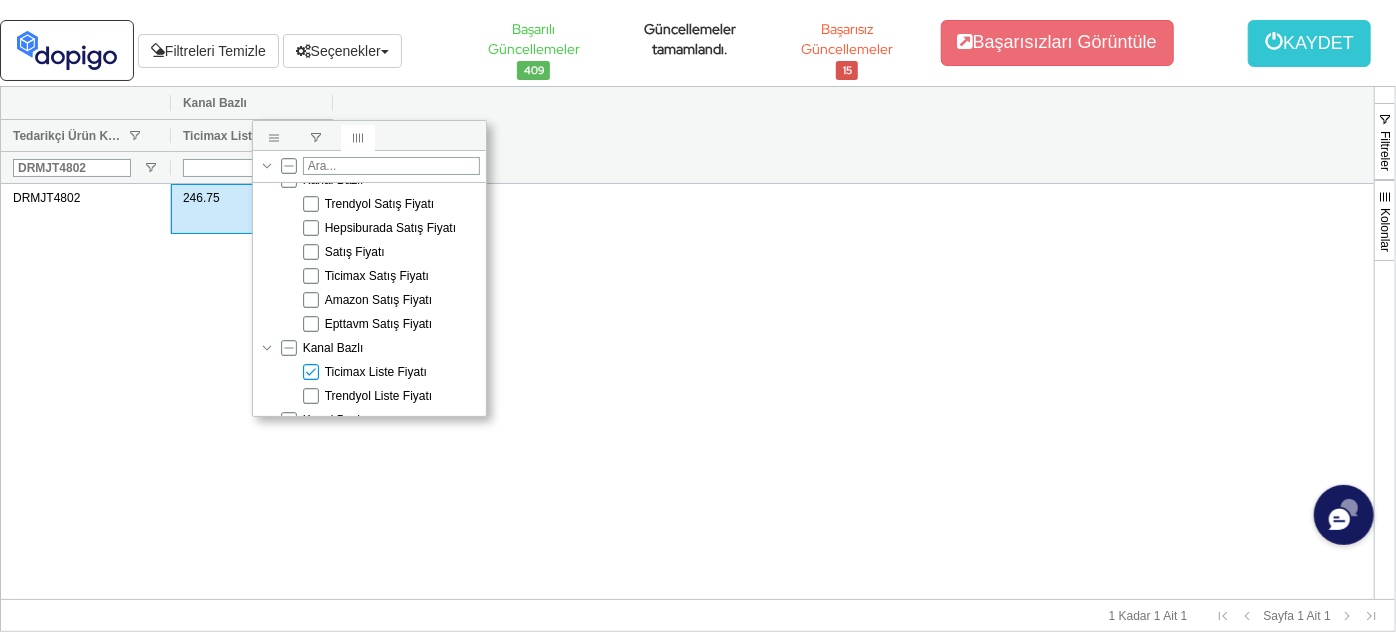 click on "Ticimax Liste Fiyatı" at bounding box center [376, 372] 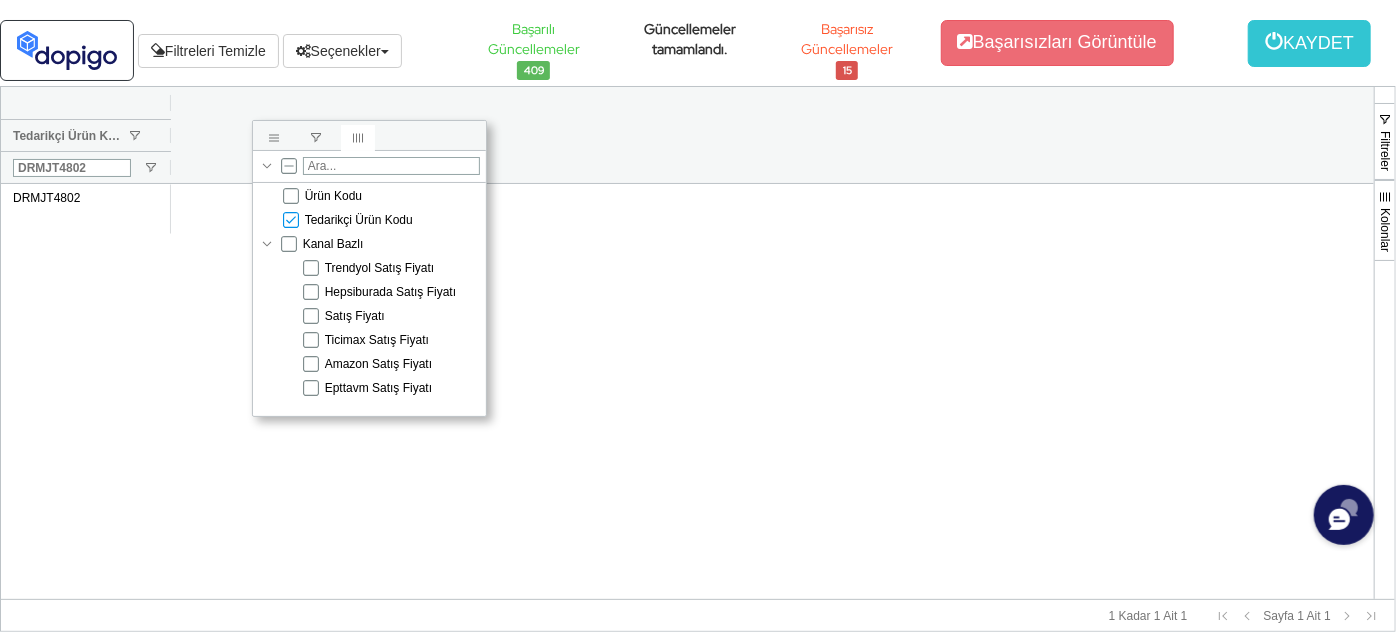 scroll, scrollTop: 0, scrollLeft: 0, axis: both 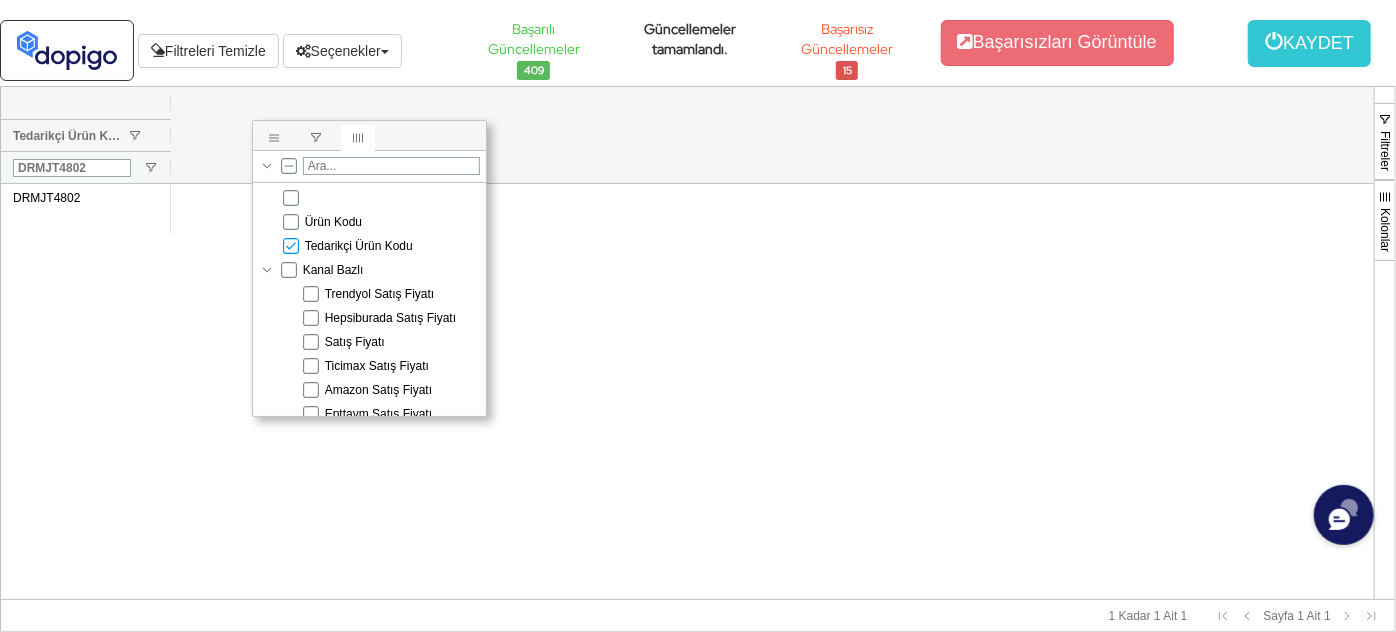 click on "Hepsiburada Satış Fiyatı" at bounding box center [390, 318] 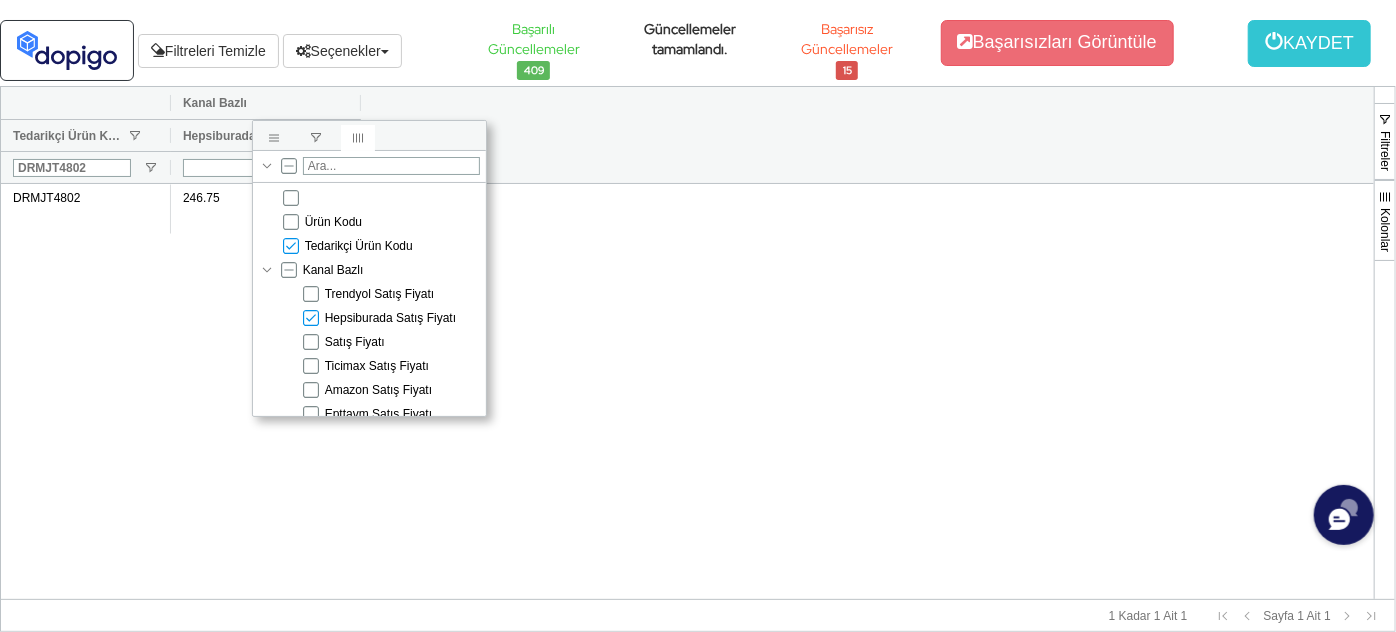 click on "DRMJT4802 246.75" at bounding box center (687, 391) 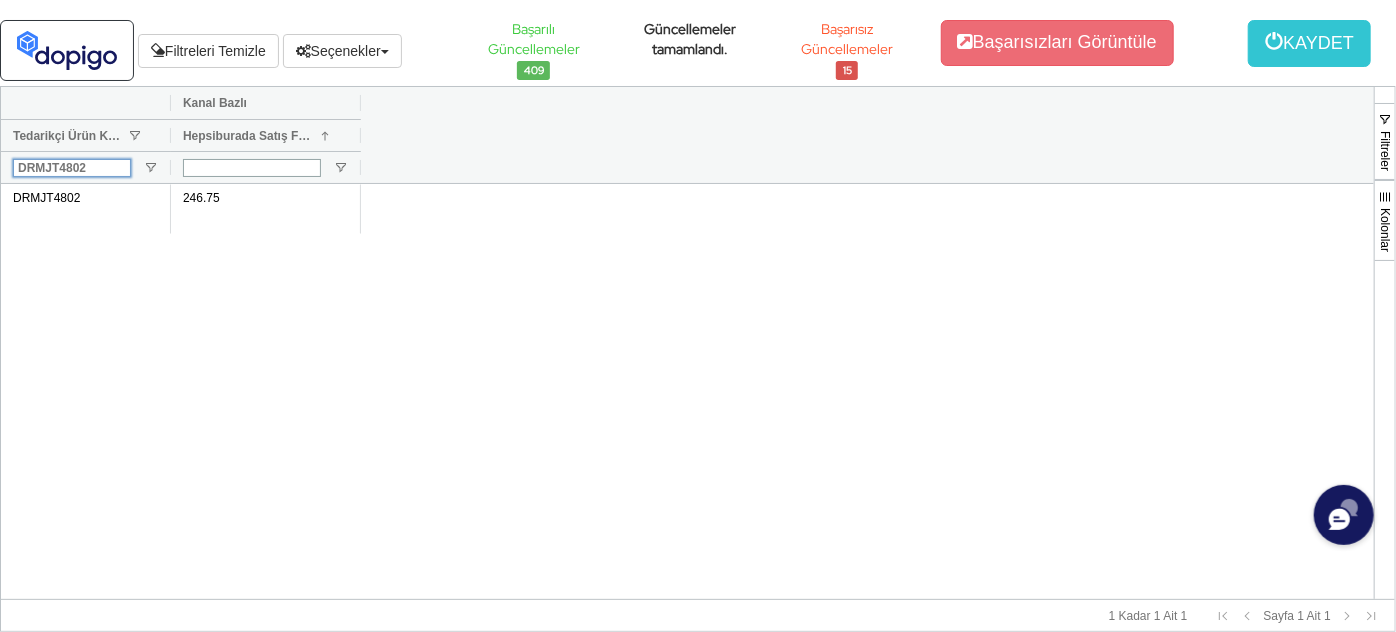 drag, startPoint x: 102, startPoint y: 162, endPoint x: 0, endPoint y: 187, distance: 105.01904 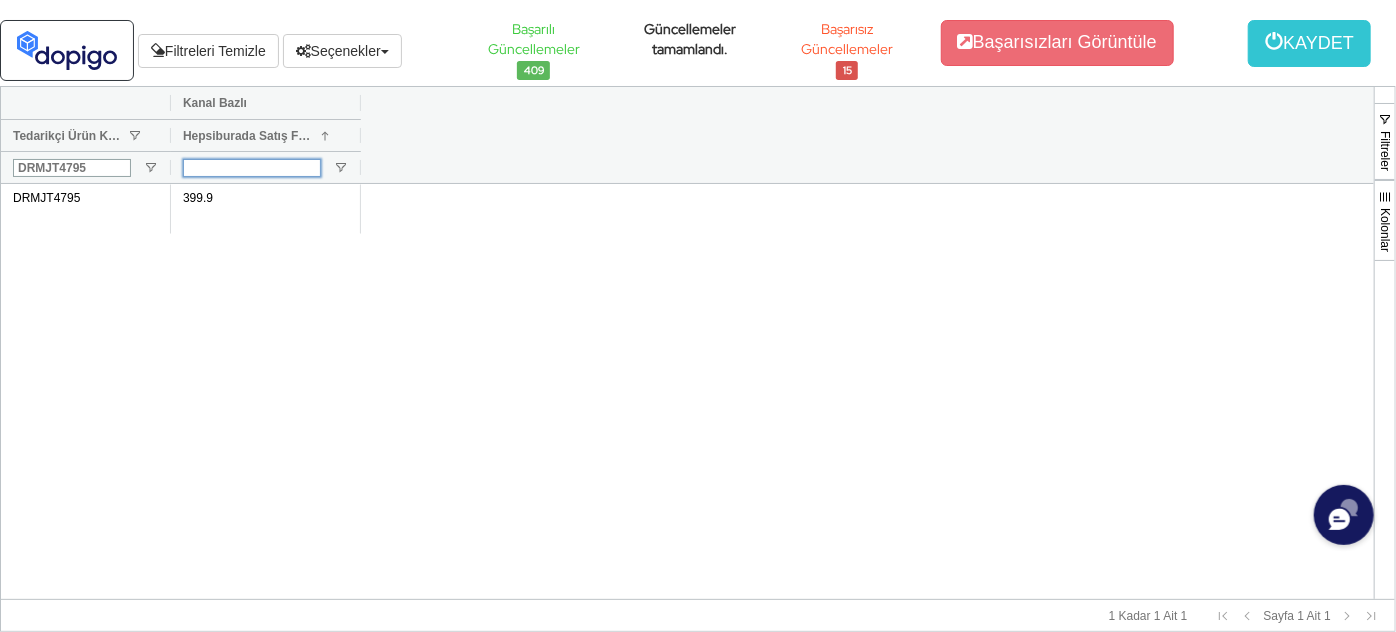 click at bounding box center (252, 168) 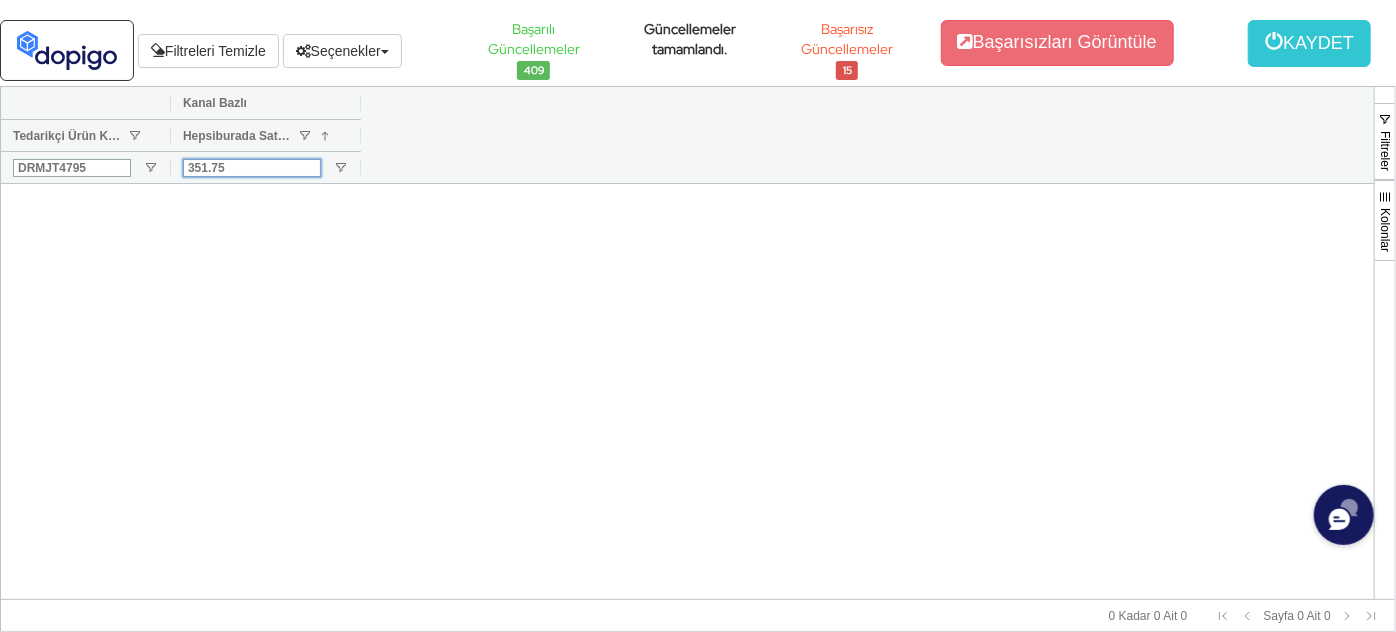 click on "DRMJT4795
351.75" at bounding box center [181, 167] 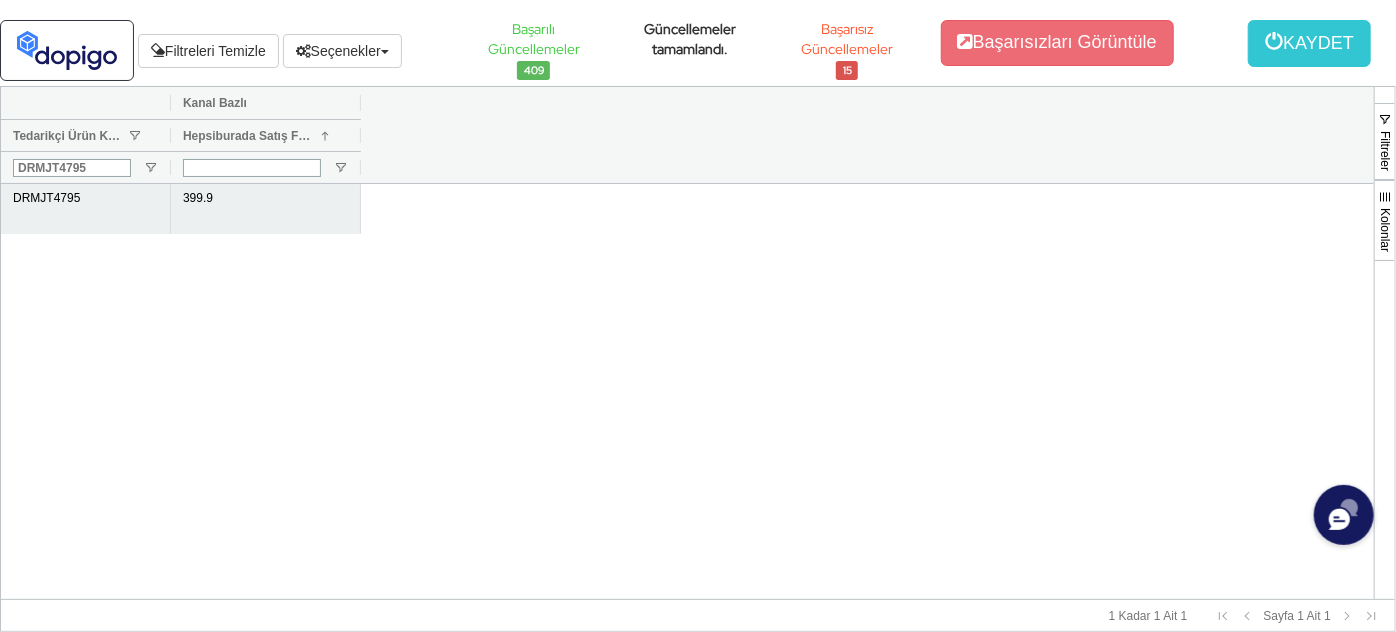 click on "399.9" at bounding box center (266, 209) 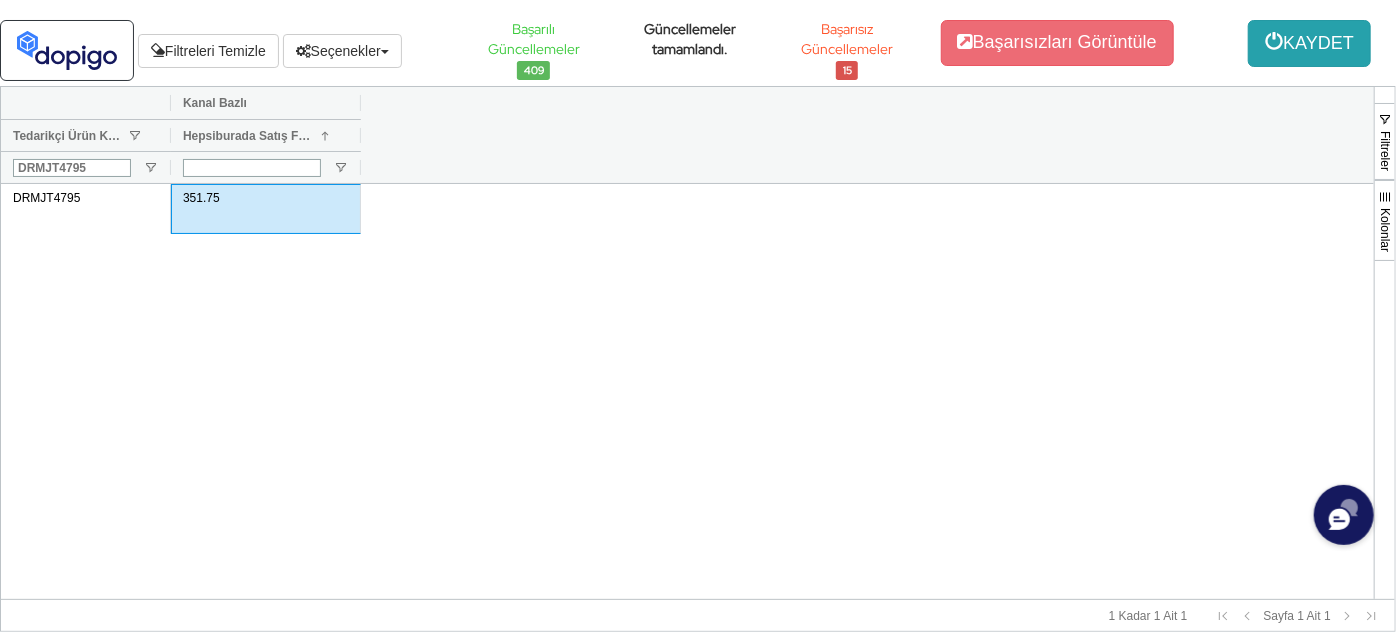 click on "KAYDET" at bounding box center (1309, 43) 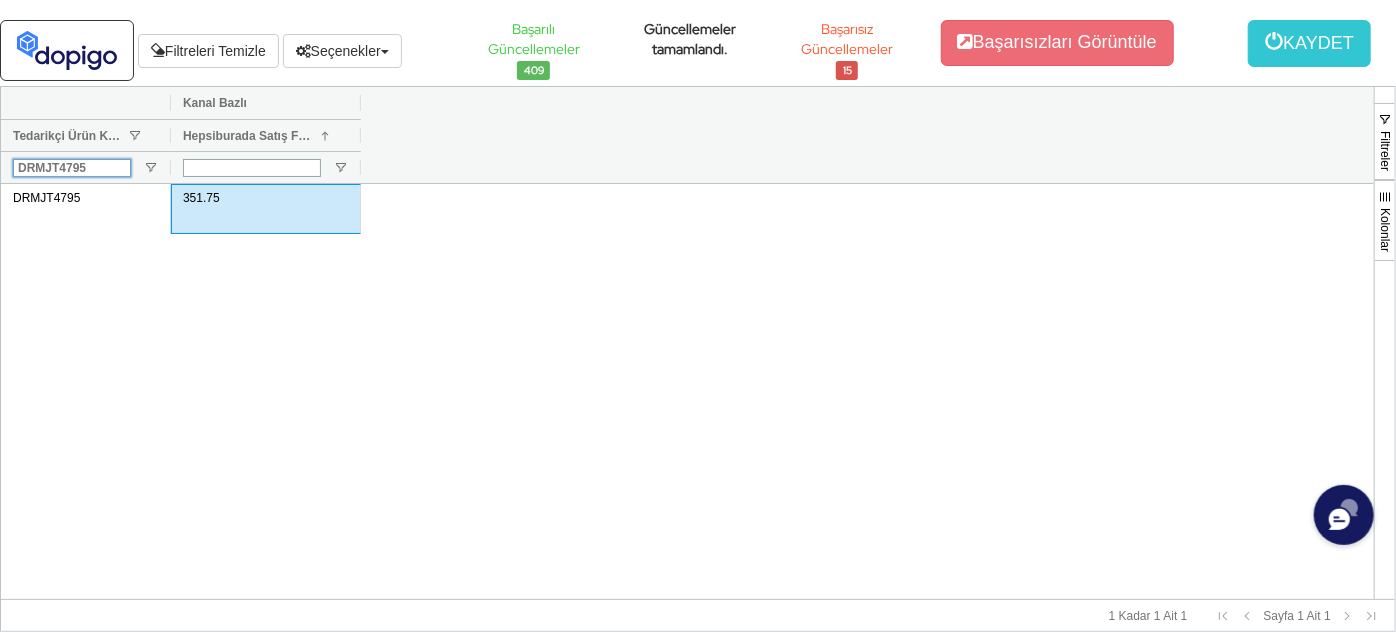 drag, startPoint x: 85, startPoint y: 164, endPoint x: 0, endPoint y: 180, distance: 86.492775 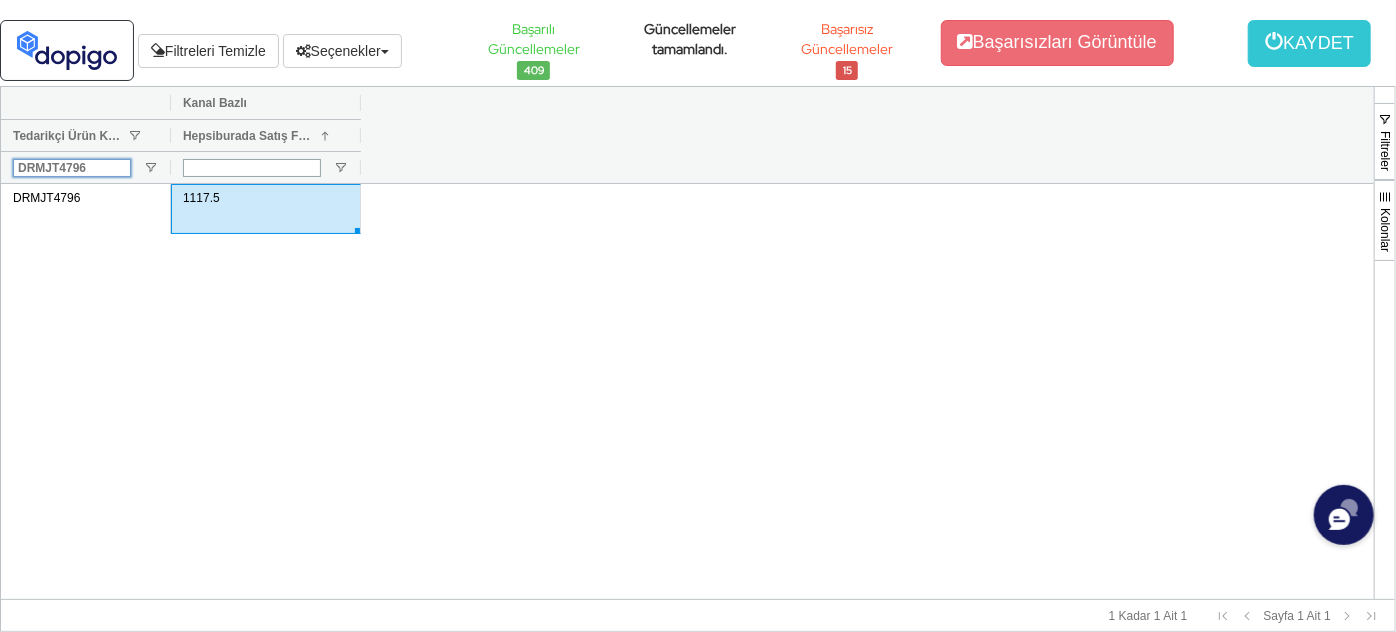 type on "DRMJT4796" 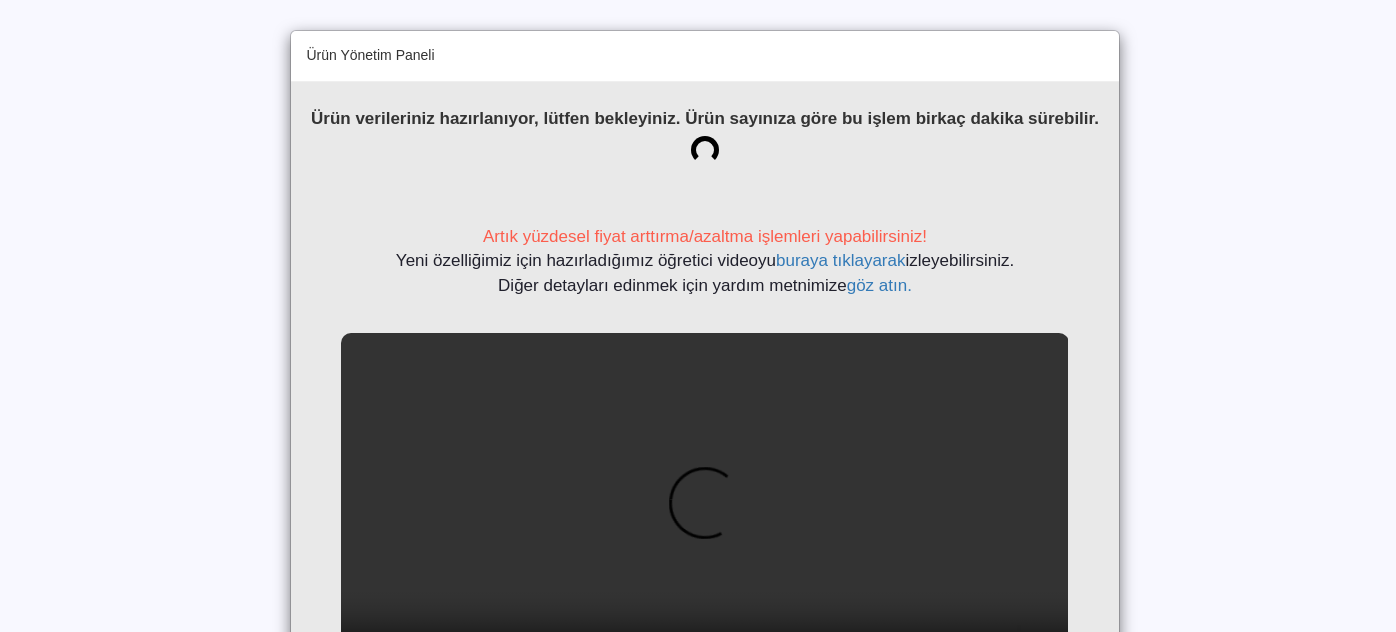 scroll, scrollTop: 0, scrollLeft: 0, axis: both 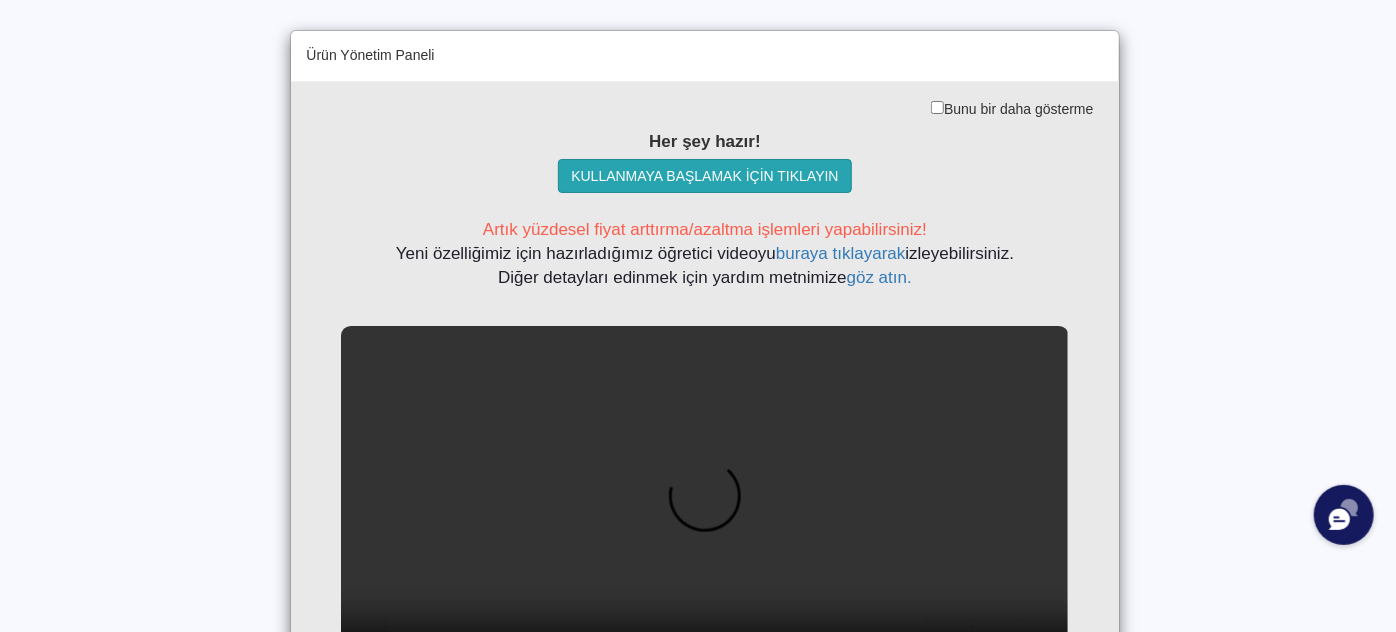 click on "KULLANMAYA BAŞLAMAK İÇİN TIKLAYIN" at bounding box center (704, 176) 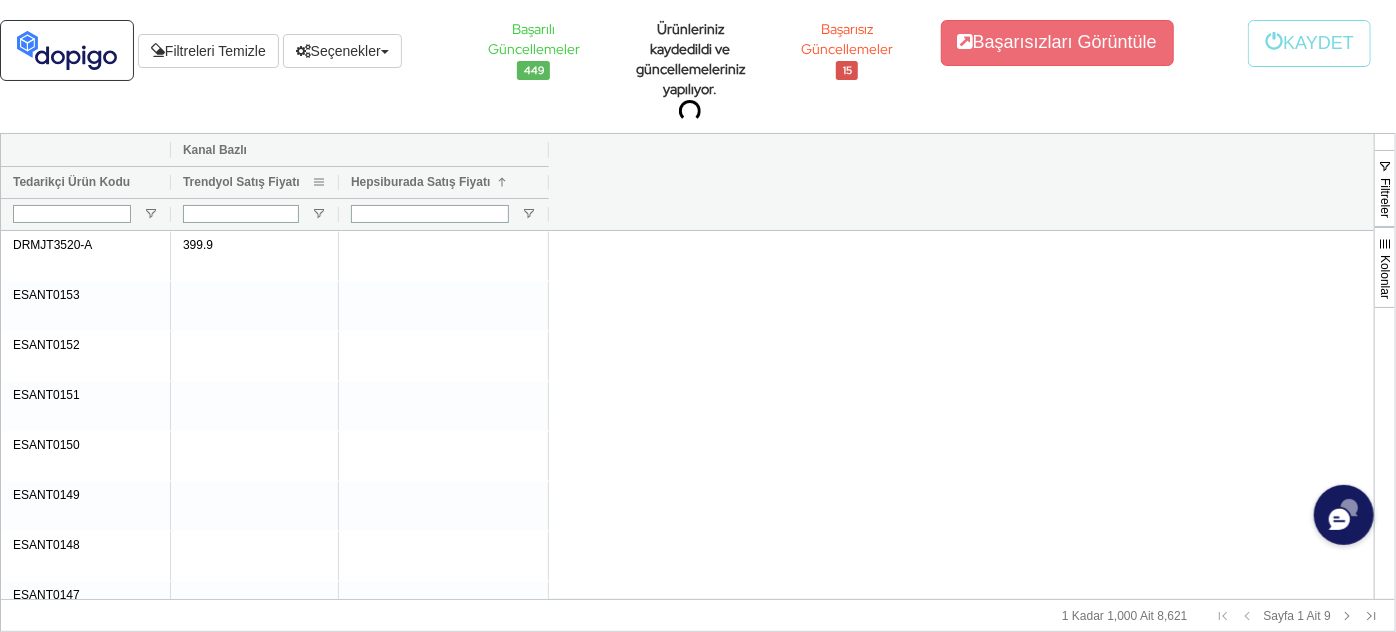 click at bounding box center (319, 182) 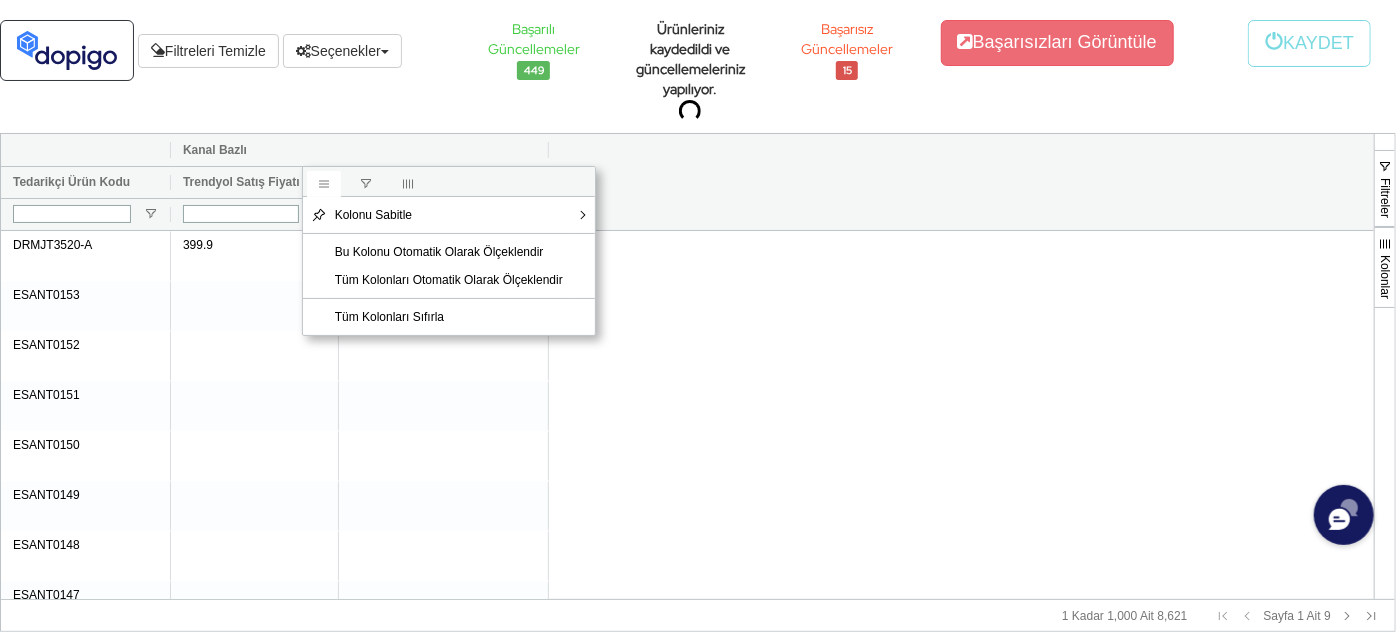 click at bounding box center (408, 184) 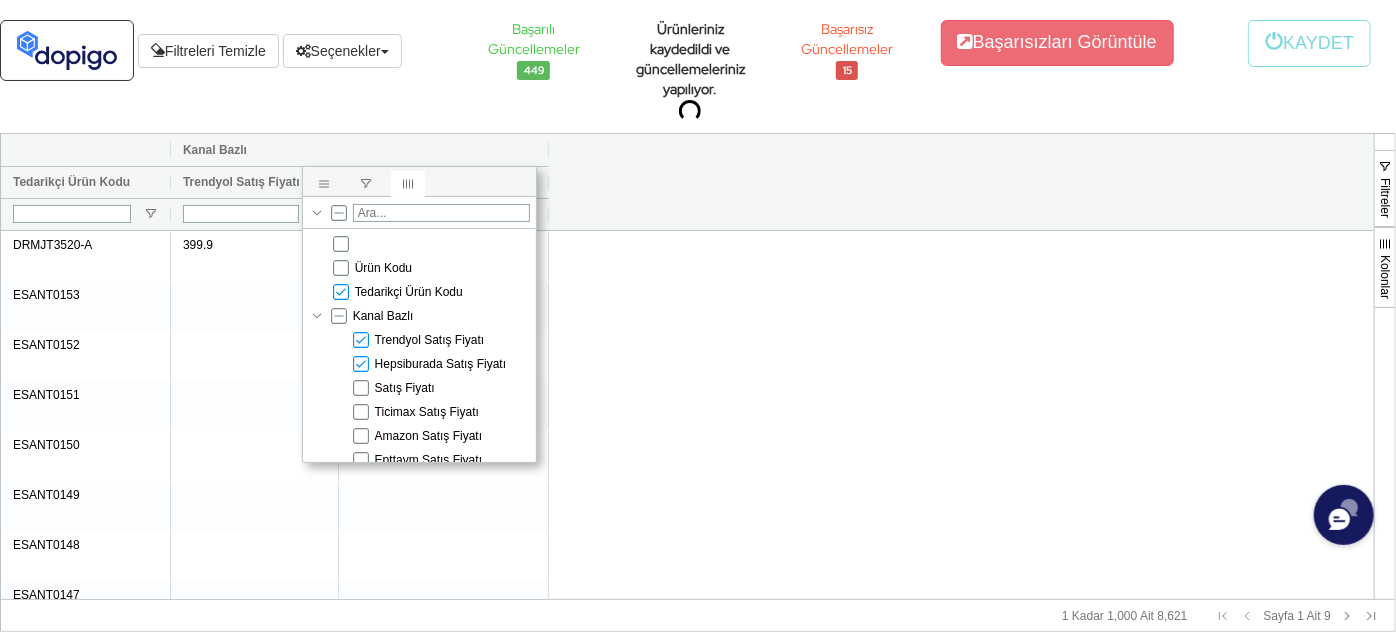 click on "Hepsiburada Satış Fiyatı" at bounding box center [440, 364] 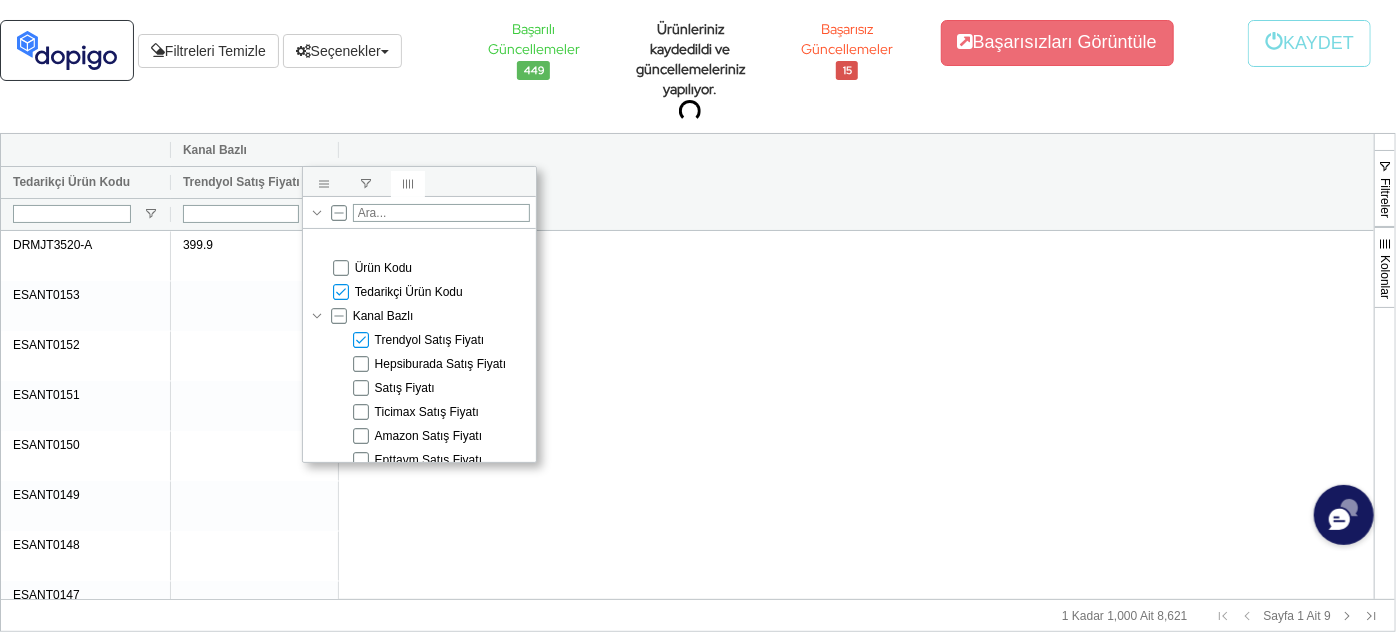 scroll, scrollTop: 90, scrollLeft: 0, axis: vertical 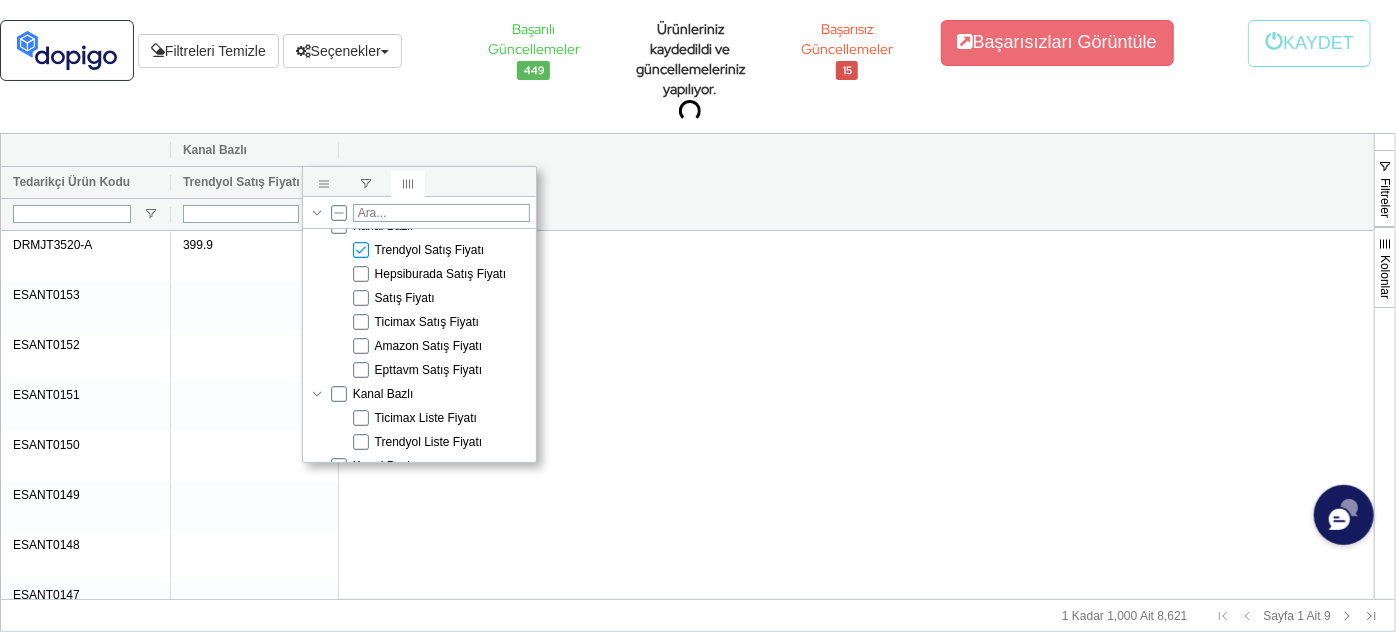 click on "Trendyol Liste Fiyatı" at bounding box center [429, 442] 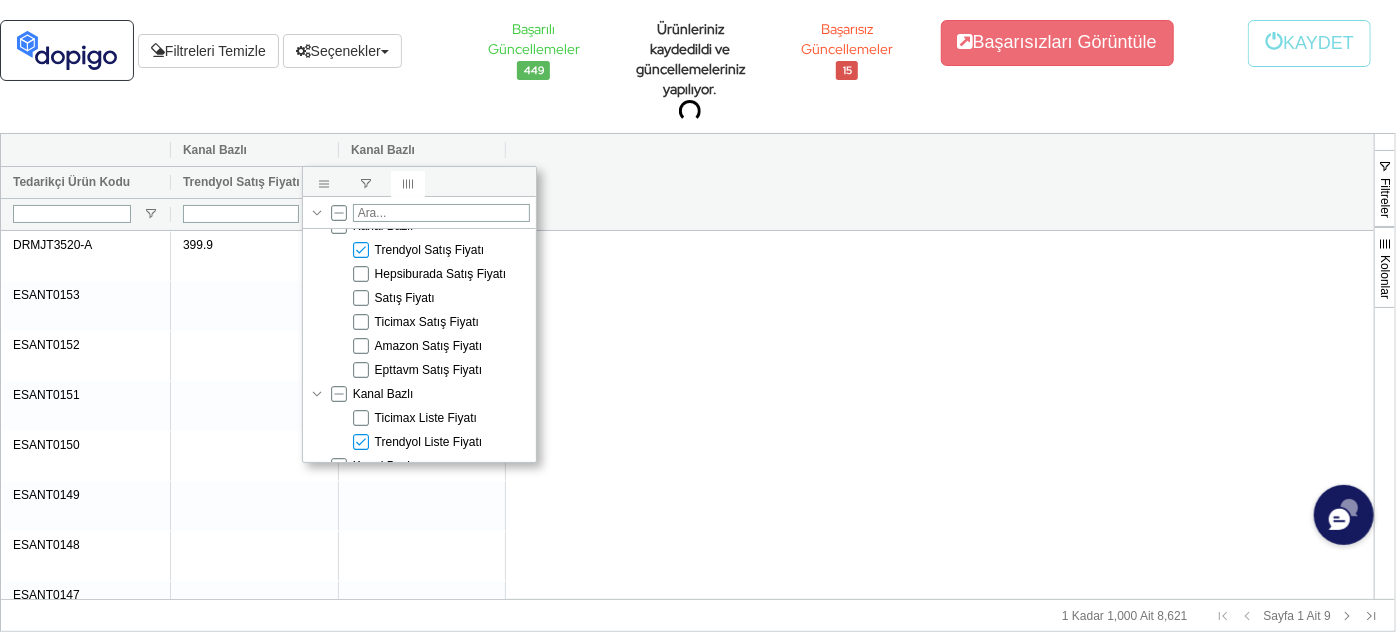 click on "DRMJT3520-A 399.9 600 ESANT0153 ESANT0152 ESANT0151 ESANT0150 ESANT0149 ESANT0148 ESANT0147 NATEX0003 NATEX0004 NATEX0005 NATEX0006 NATEX0007 NATEX0008 NATEX0011 NATEX0012 NATEX0013 NATEX0014" at bounding box center [687, 25231] 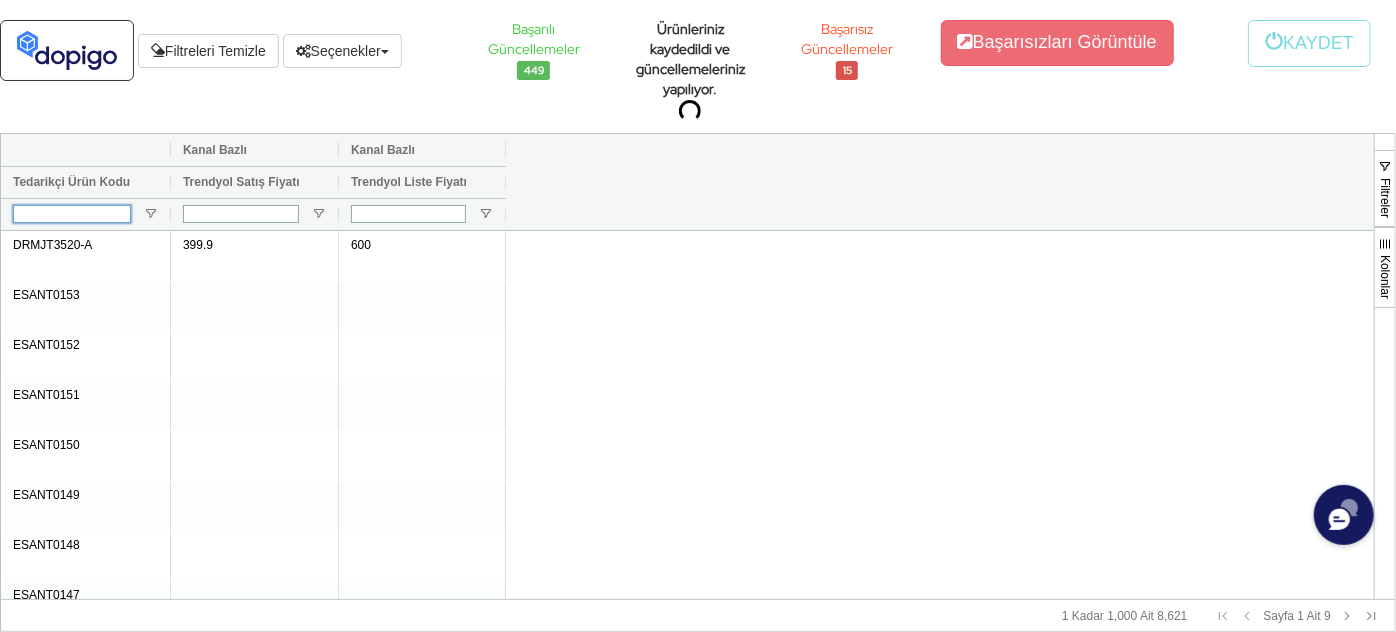 click at bounding box center (72, 214) 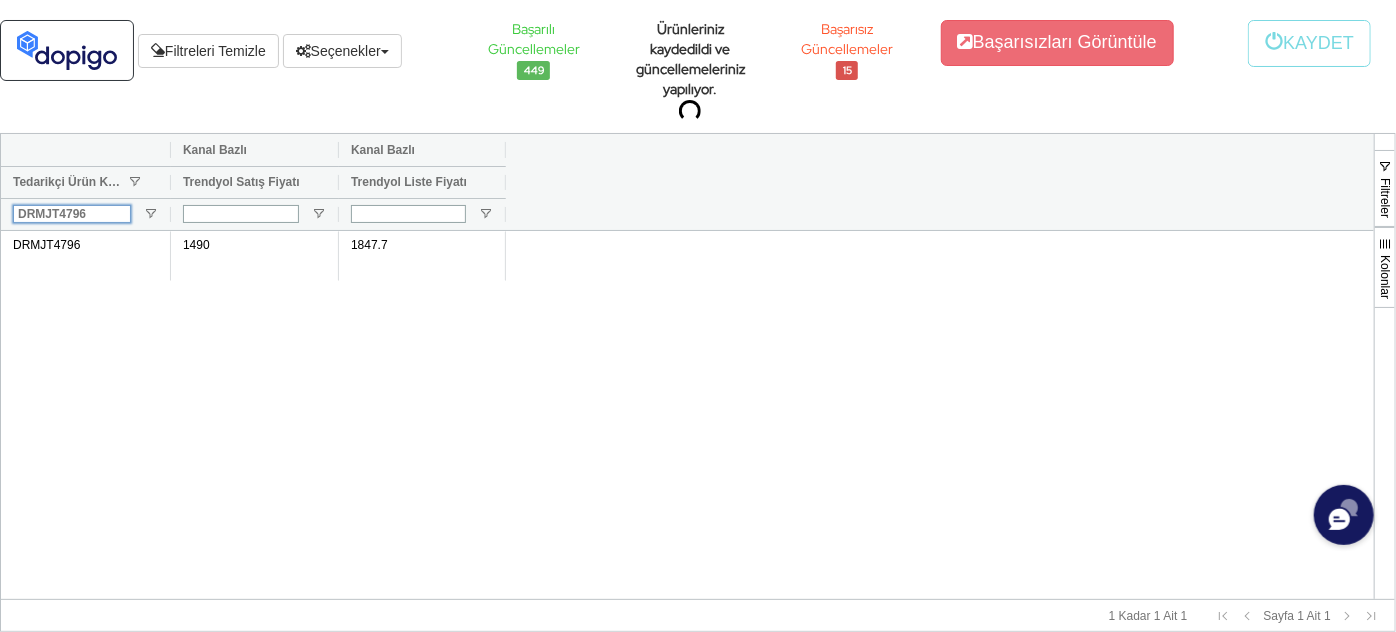 type on "DRMJT4796" 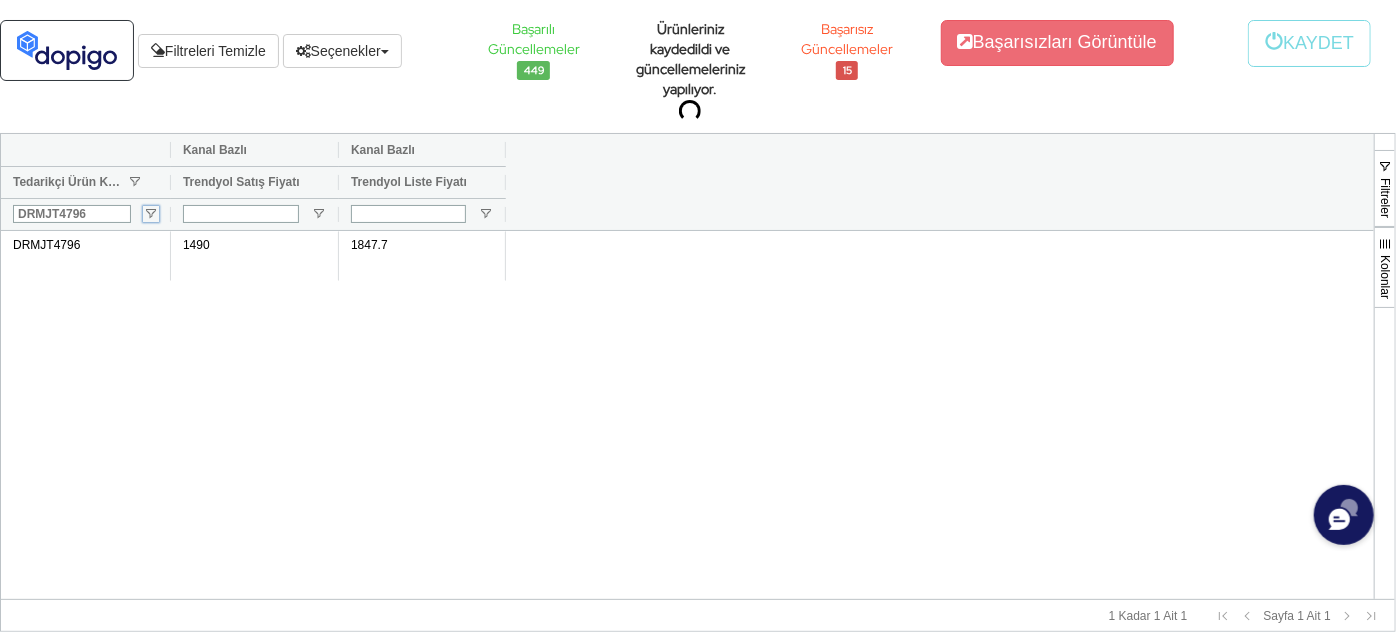 click at bounding box center (151, 214) 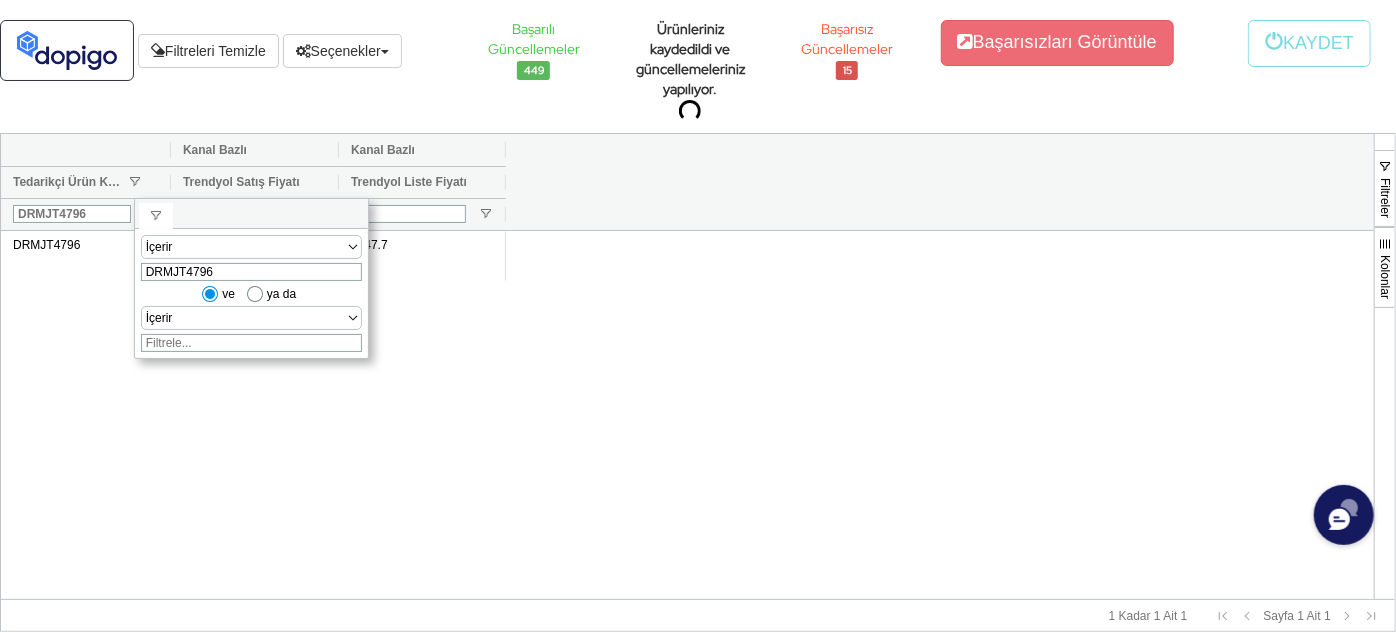 click on "DRMJT4796 1490 1847.7" at bounding box center (687, 415) 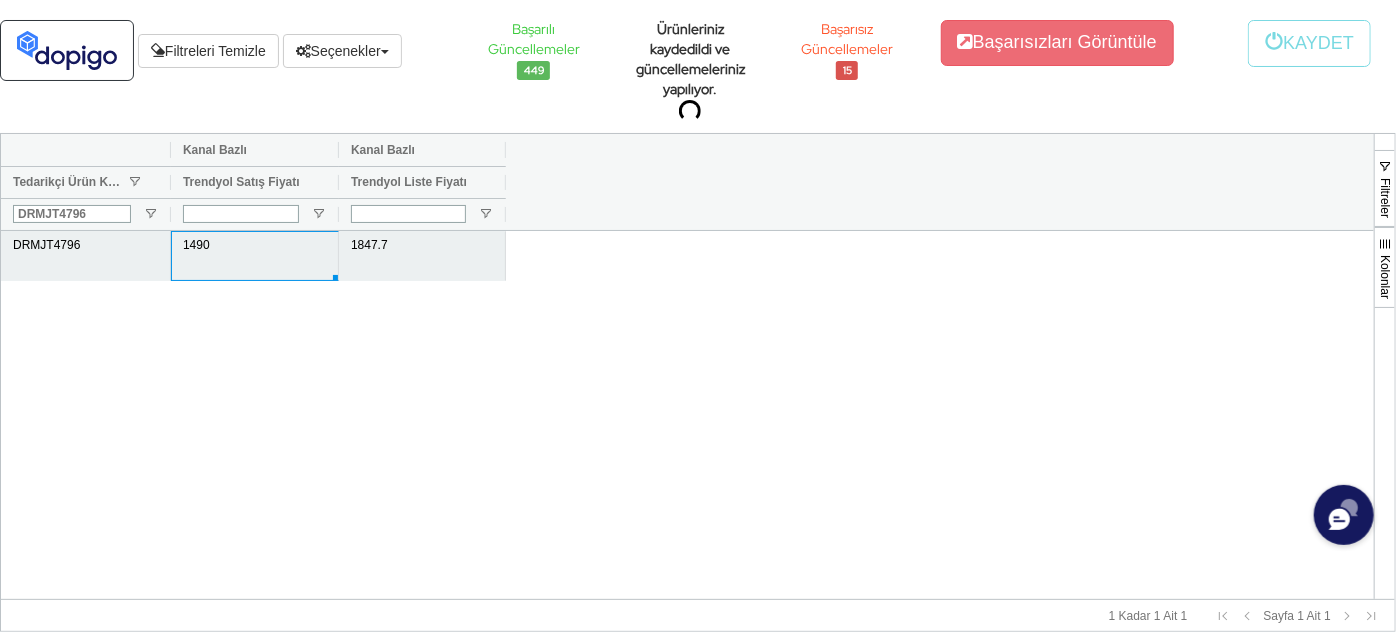 click on "1490" at bounding box center [255, 256] 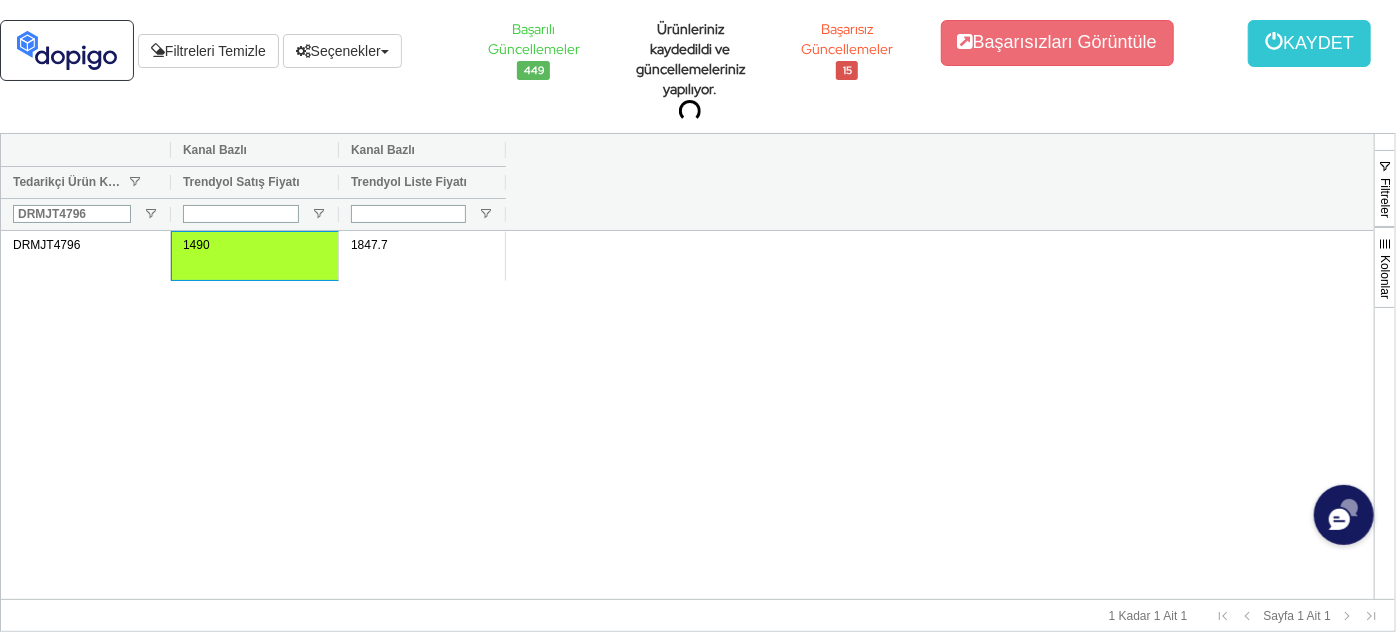 click on "DRMJT4796 1490  1847.7" at bounding box center (687, 415) 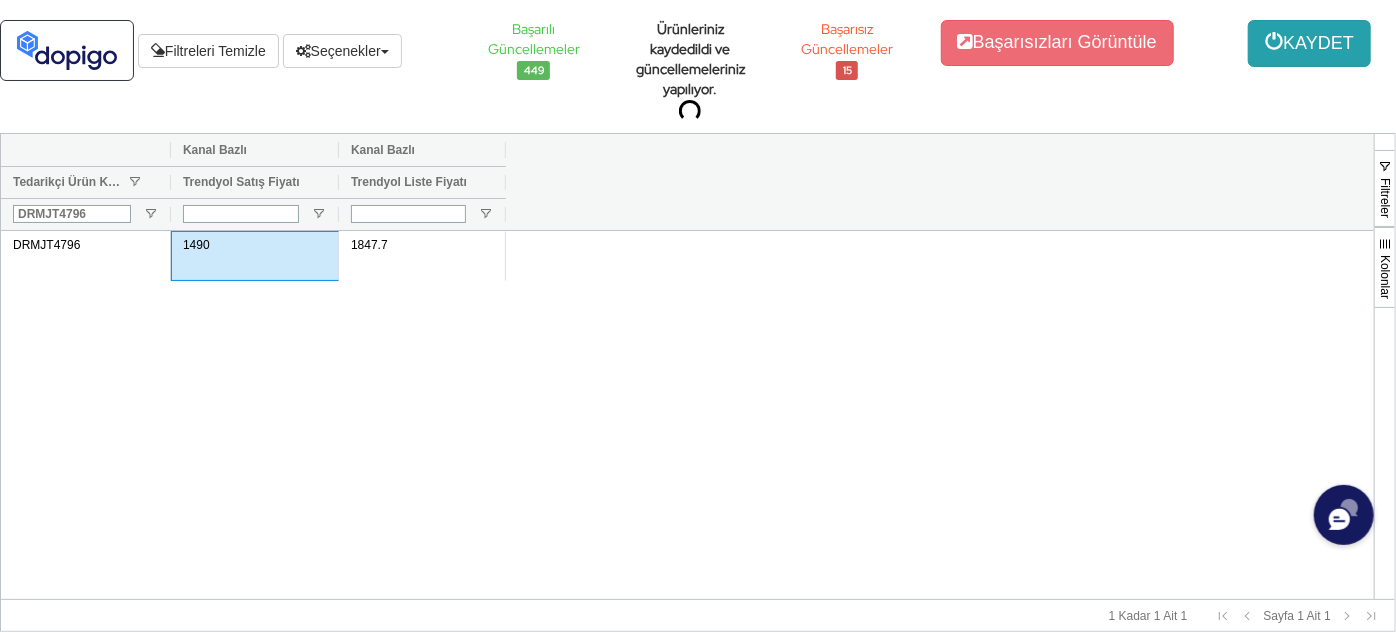 click on "KAYDET" at bounding box center [1309, 43] 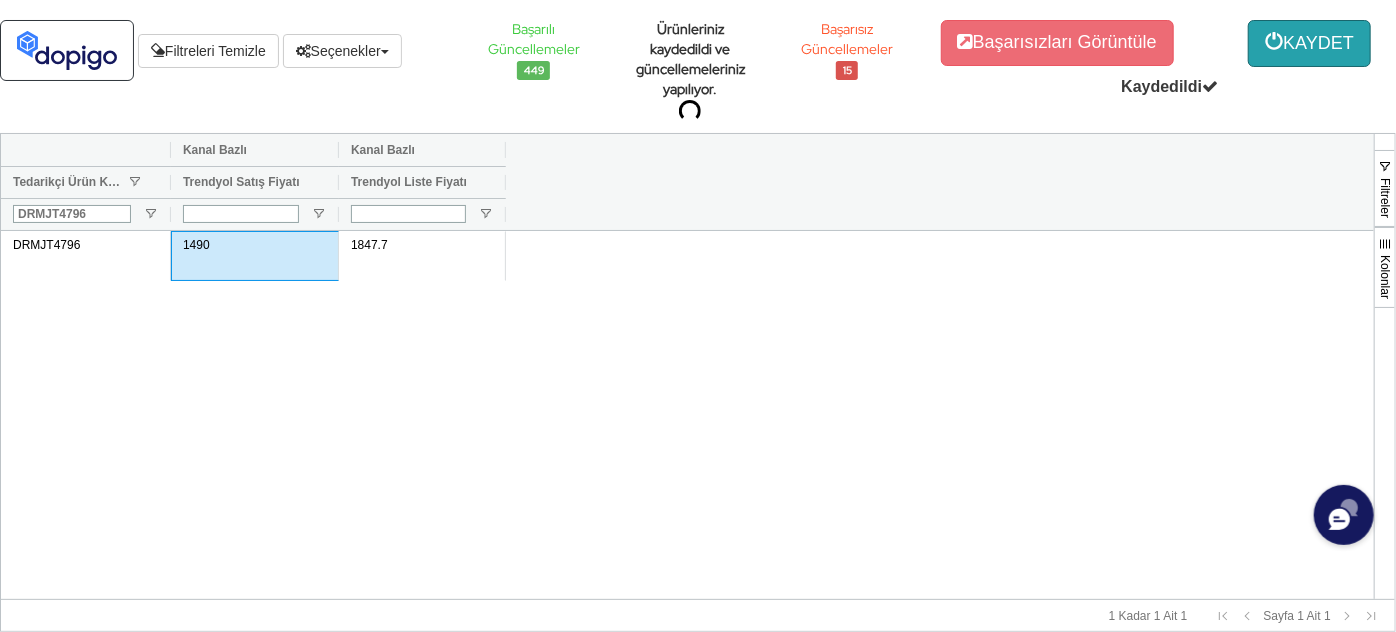 type 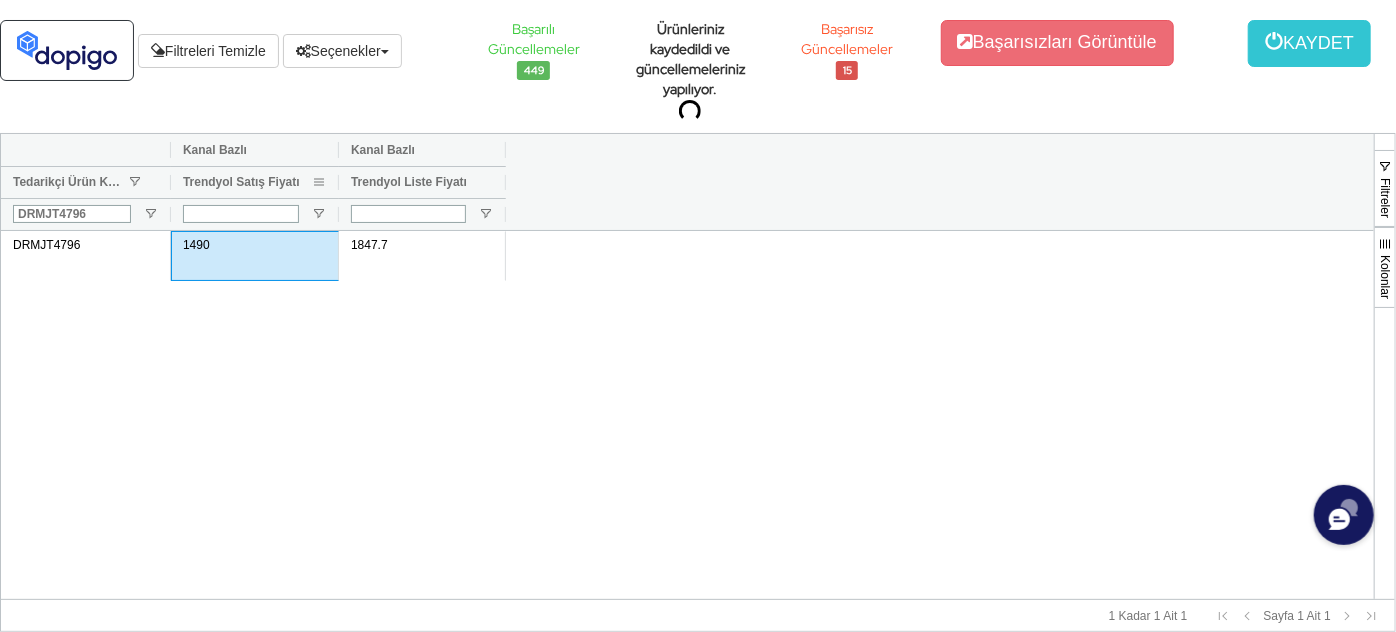 click at bounding box center [319, 182] 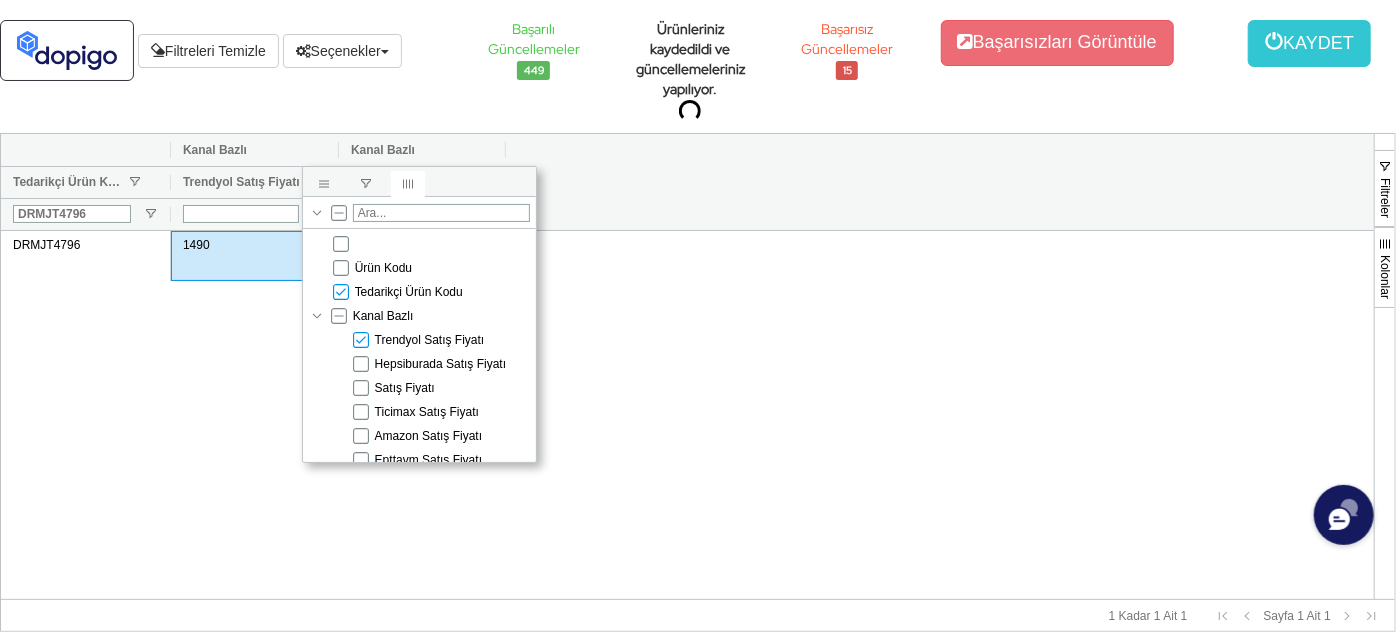 click on "Hepsiburada Satış Fiyatı" at bounding box center (440, 364) 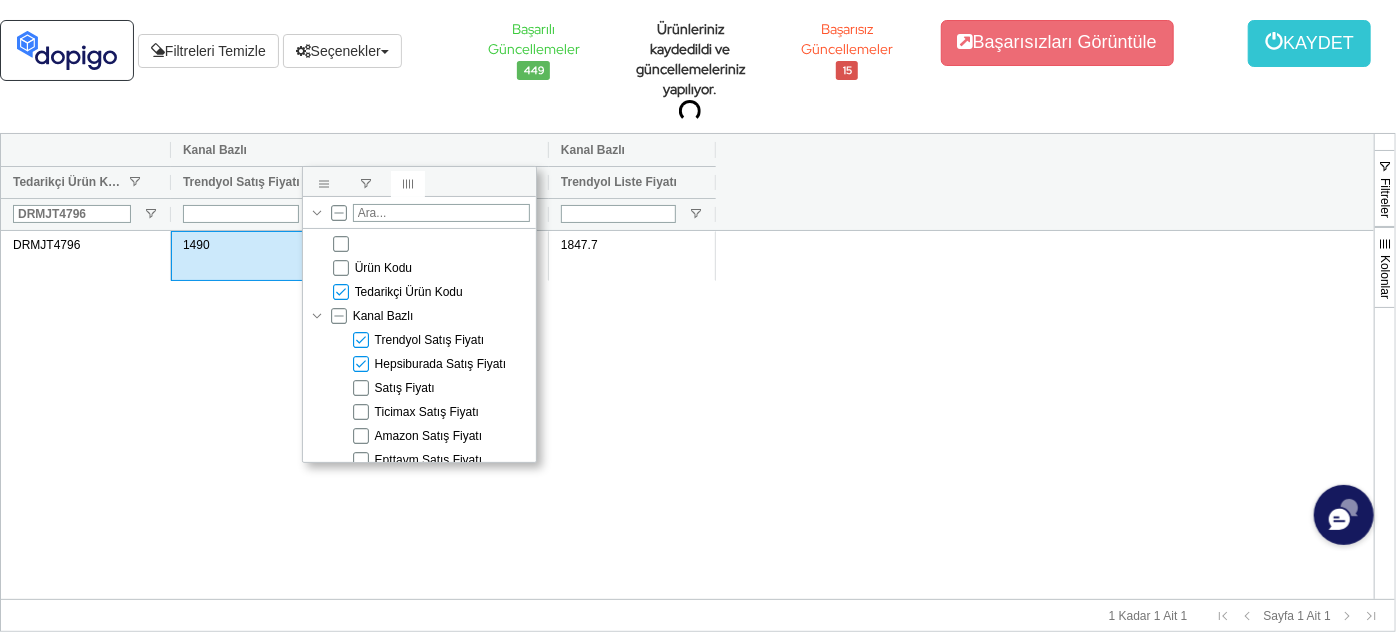 click on "Trendyol Satış Fiyatı" at bounding box center [430, 340] 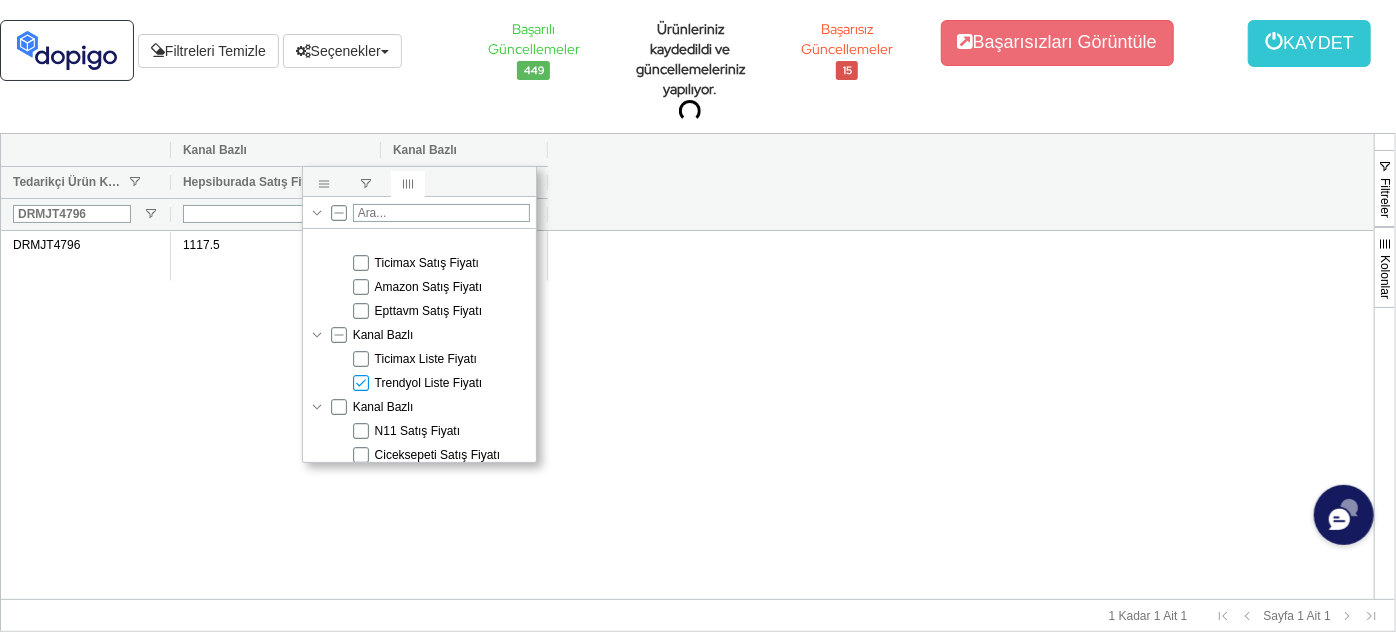 scroll, scrollTop: 181, scrollLeft: 0, axis: vertical 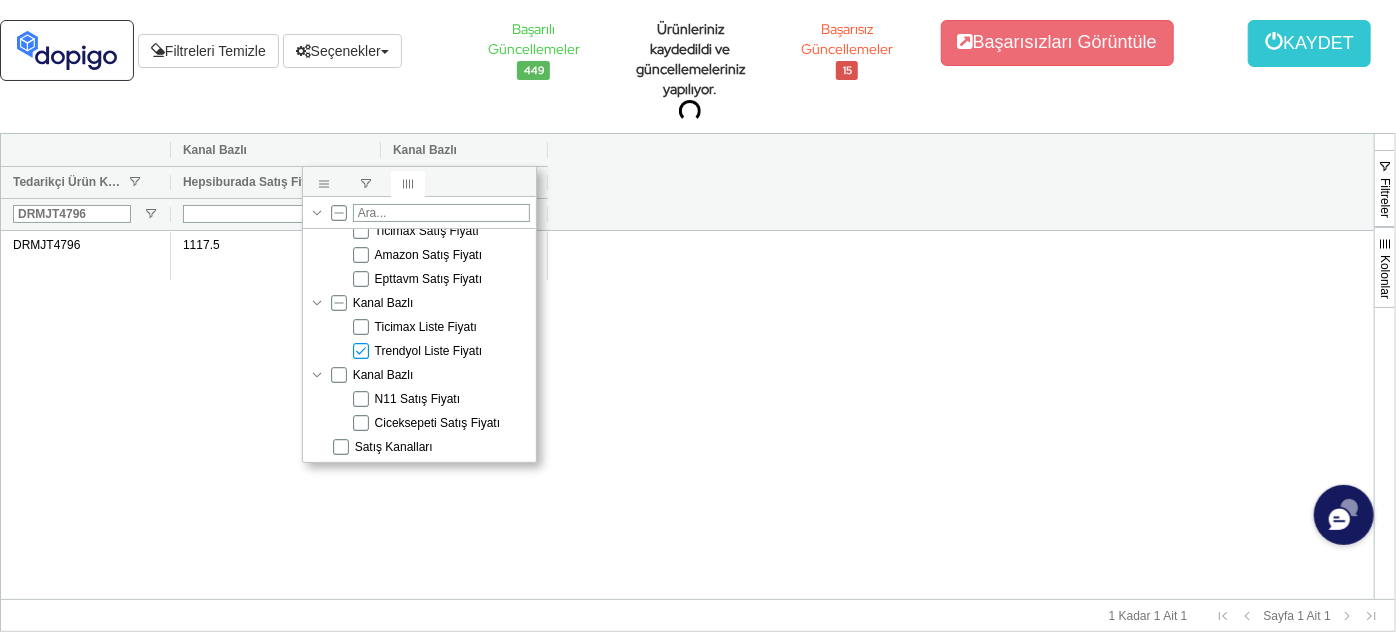 click on "Trendyol Liste Fiyatı" at bounding box center [429, 351] 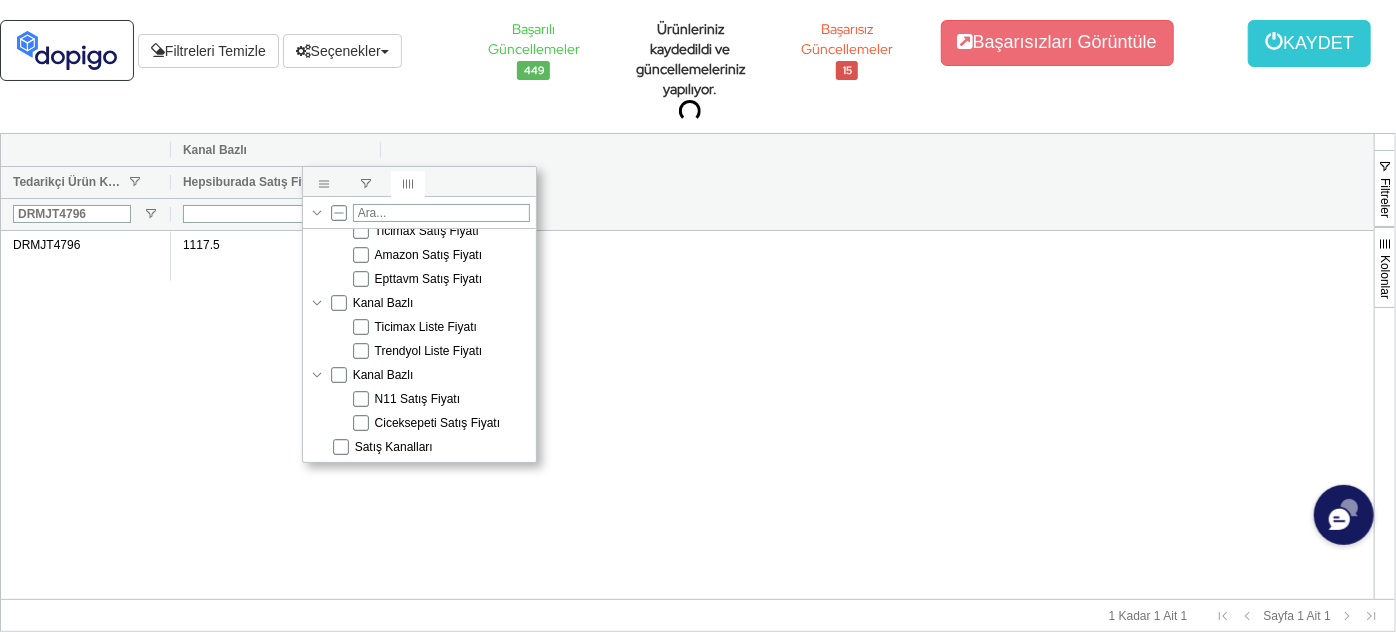 click on "DRMJT4796 1117.5" at bounding box center (687, 415) 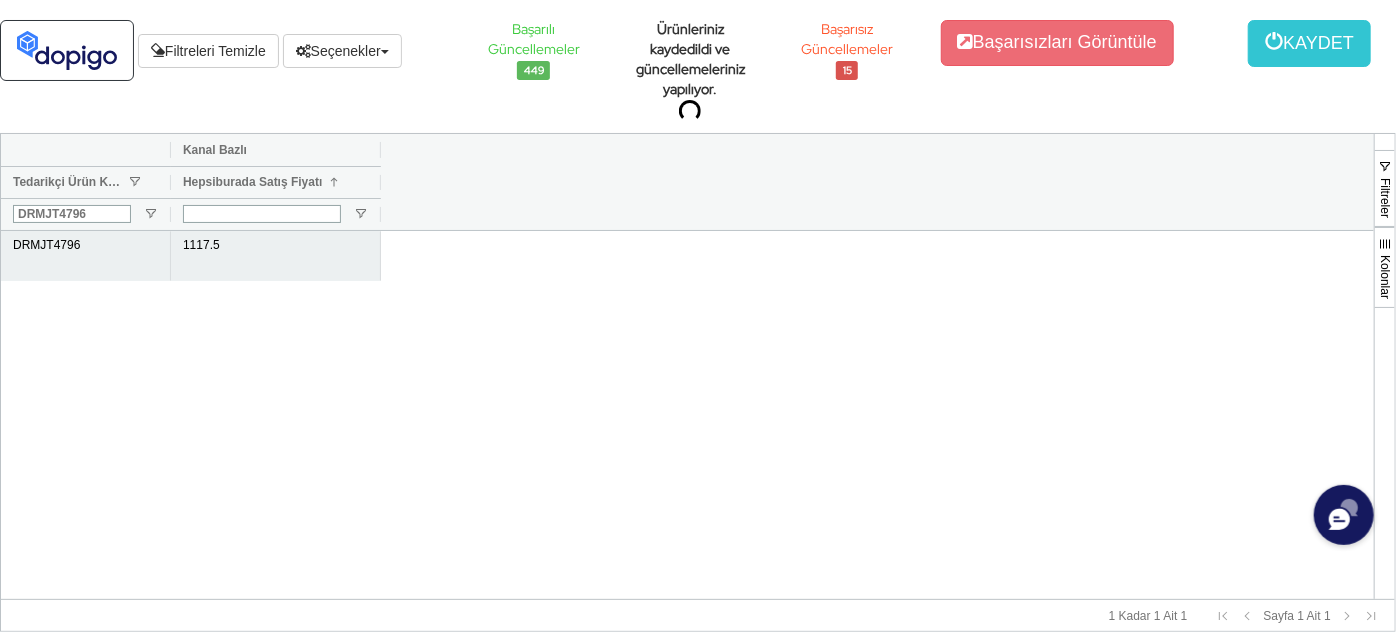 click on "1117.5" at bounding box center [276, 256] 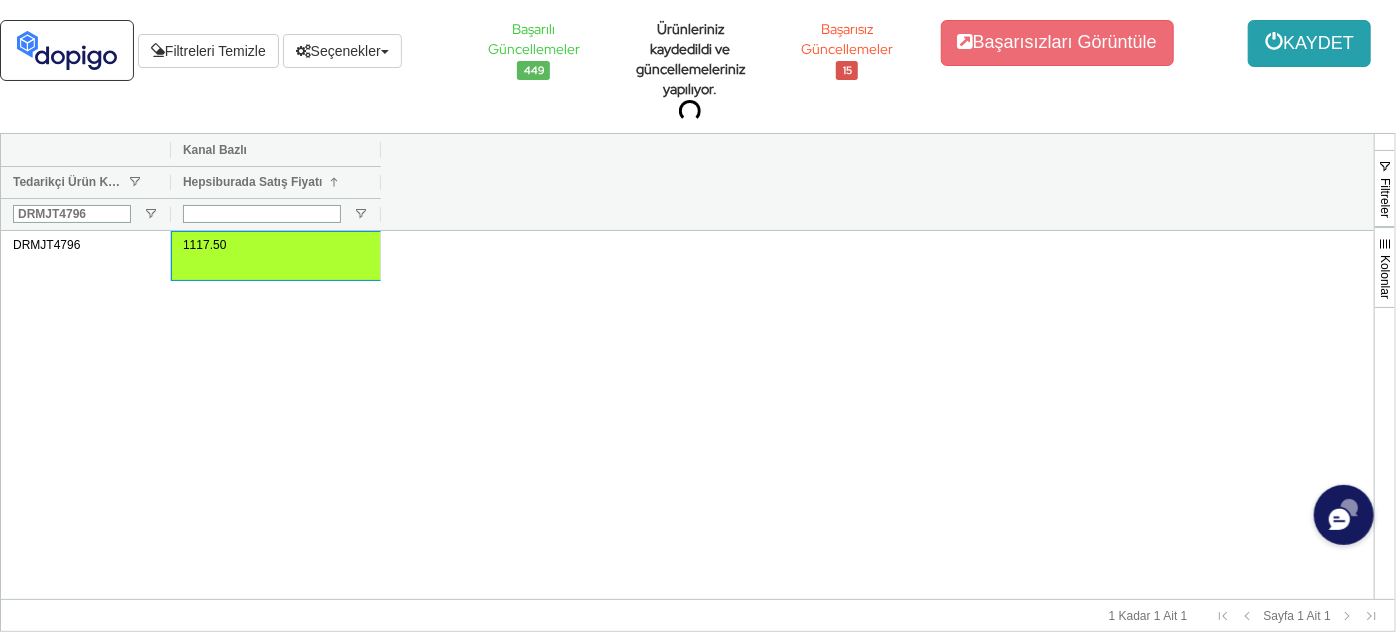 click on "KAYDET" at bounding box center [1309, 43] 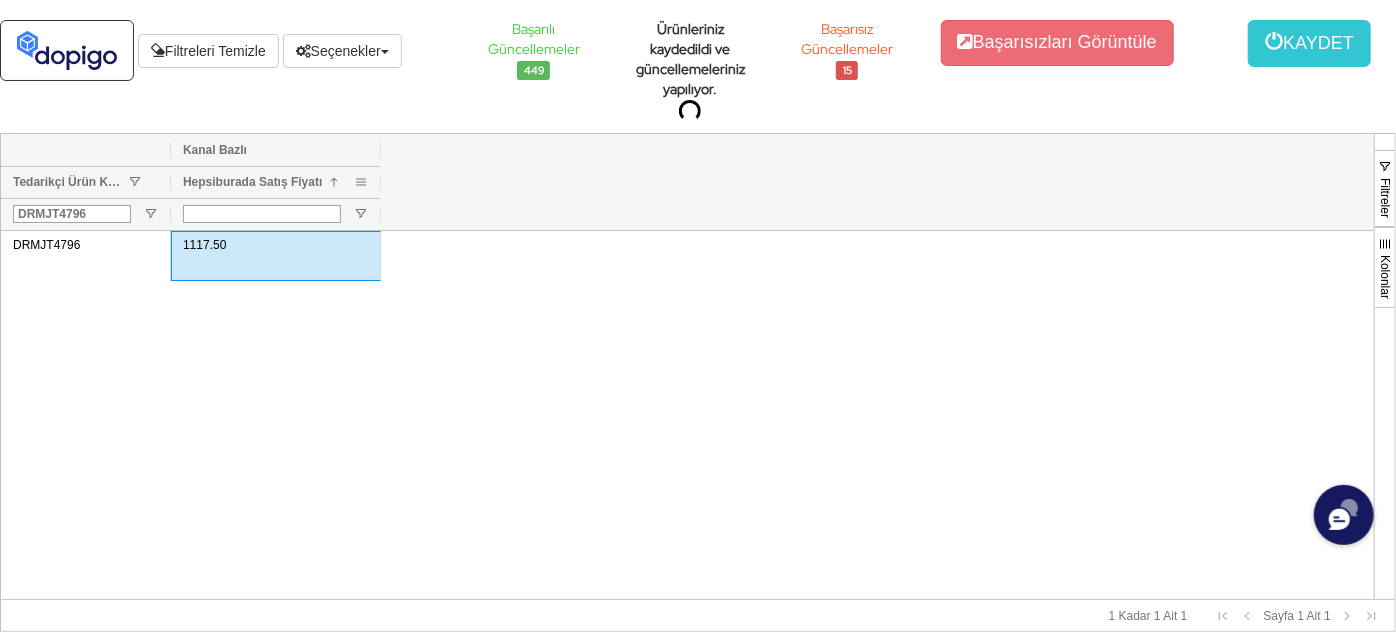 click at bounding box center (361, 182) 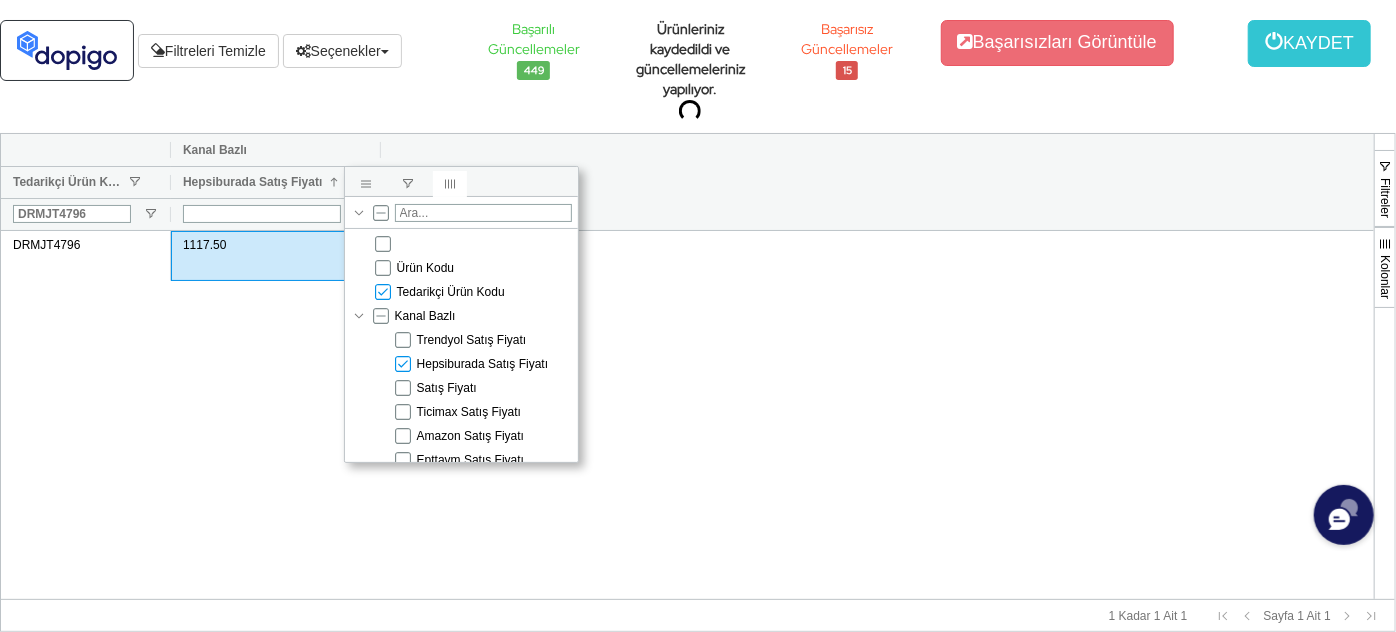 drag, startPoint x: 432, startPoint y: 364, endPoint x: 444, endPoint y: 378, distance: 18.439089 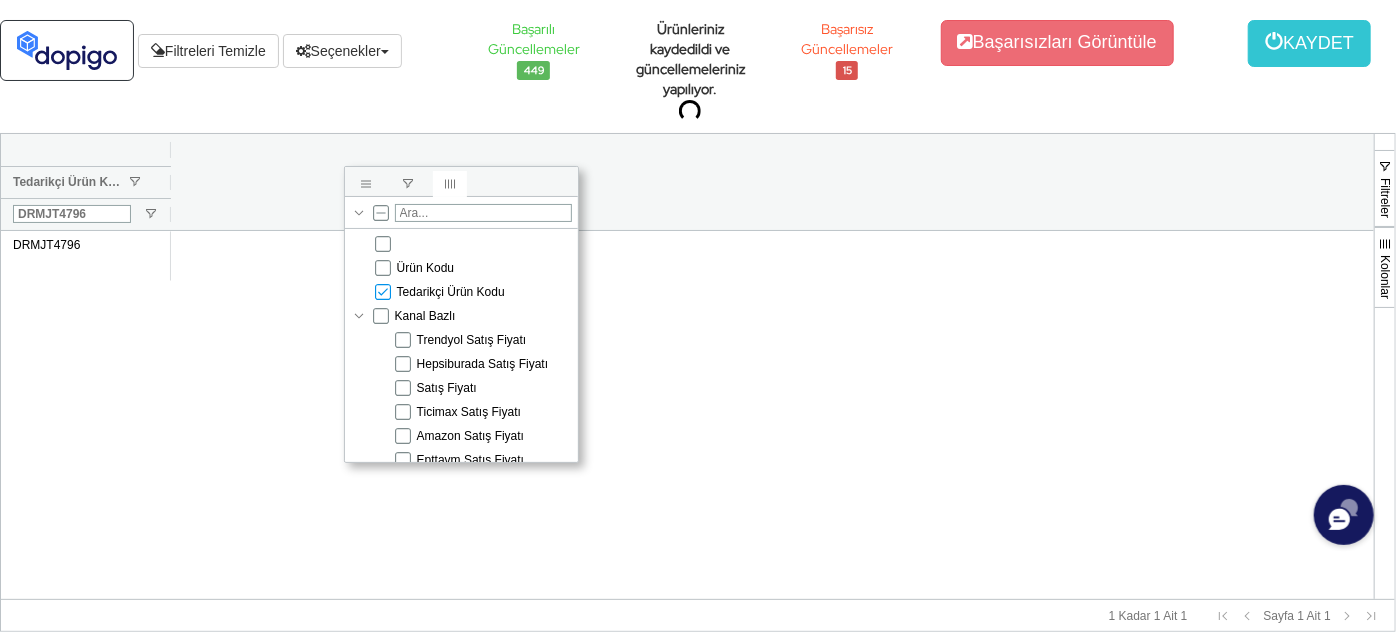 drag, startPoint x: 434, startPoint y: 384, endPoint x: 451, endPoint y: 410, distance: 31.06445 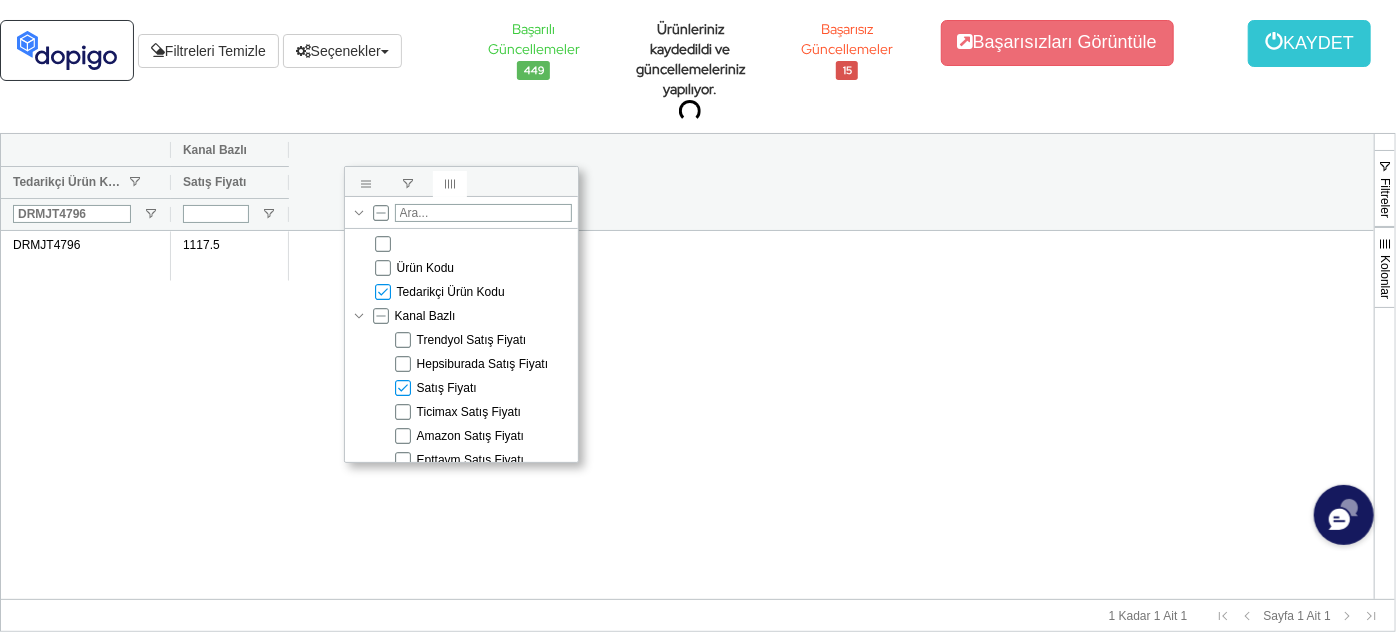 click on "Ticimax Satış Fiyatı" at bounding box center [469, 412] 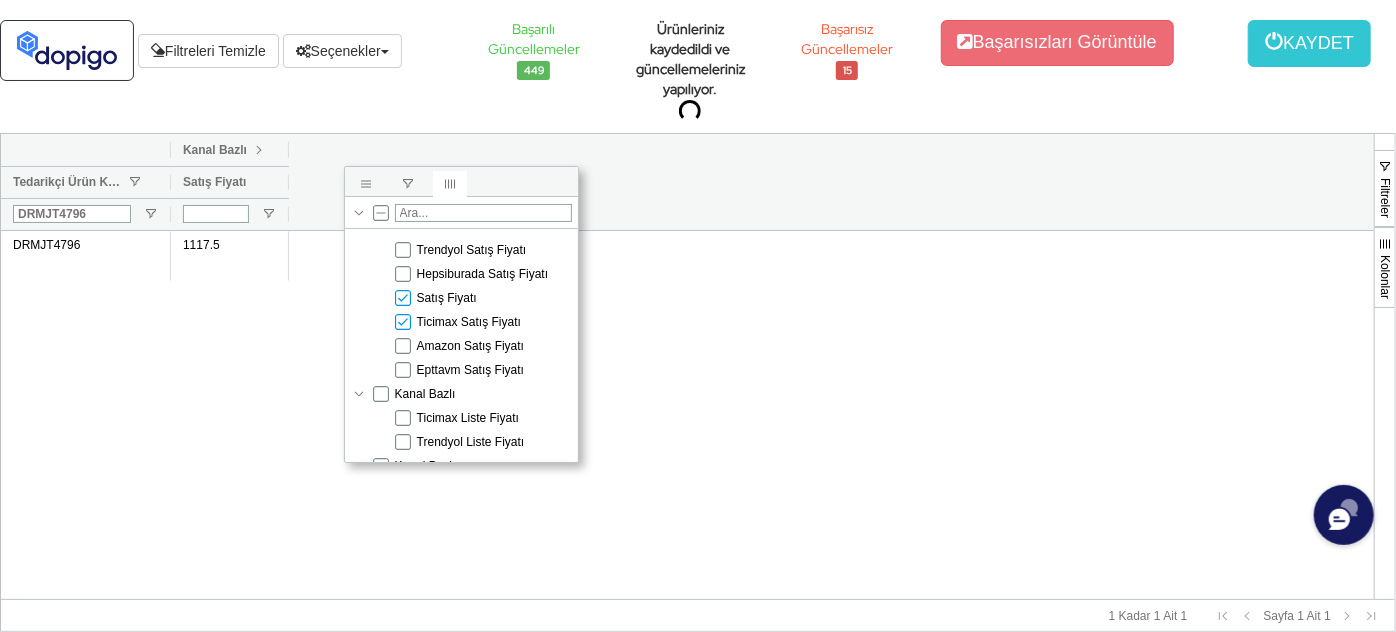 scroll, scrollTop: 181, scrollLeft: 0, axis: vertical 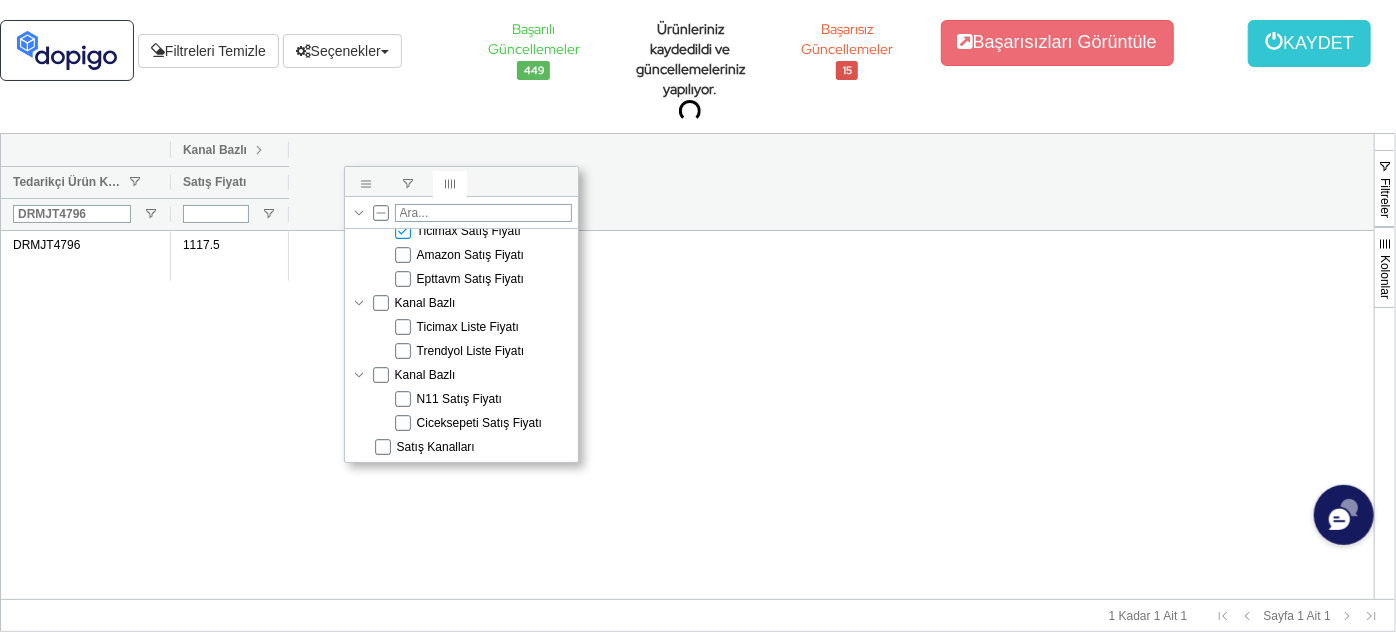 drag, startPoint x: 446, startPoint y: 327, endPoint x: 463, endPoint y: 332, distance: 17.720045 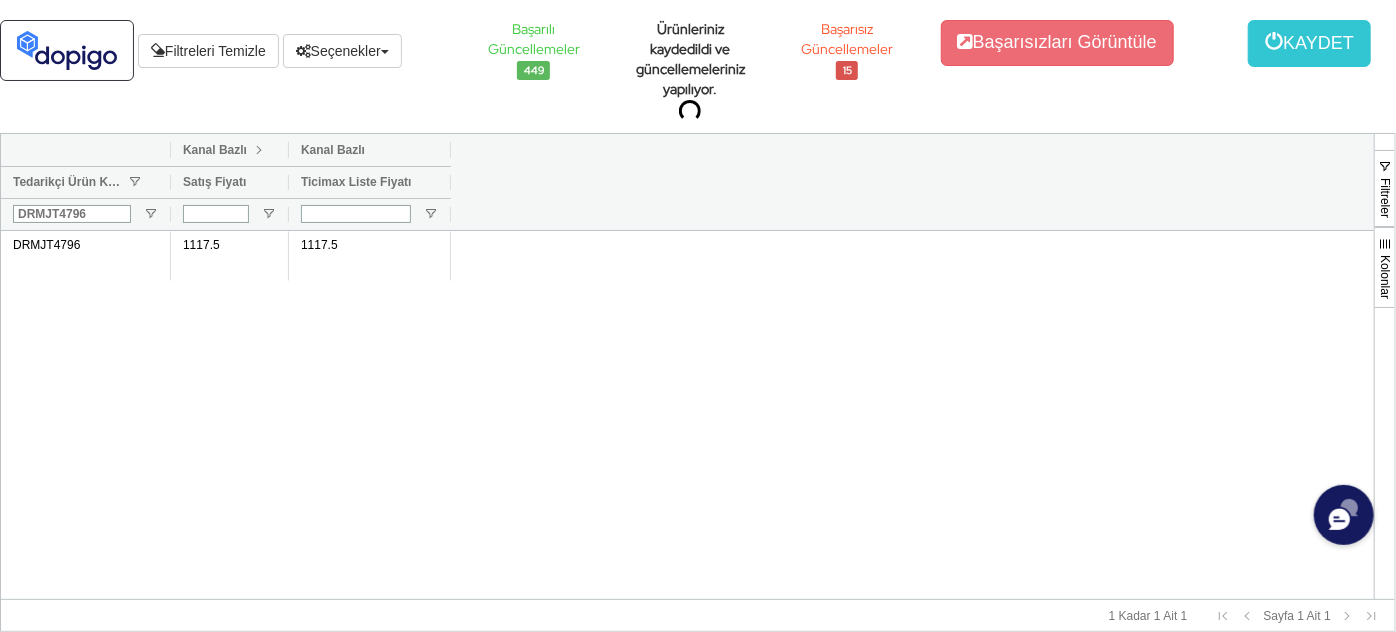 click on "DRMJT4796 1117.5 1117.5" at bounding box center (687, 415) 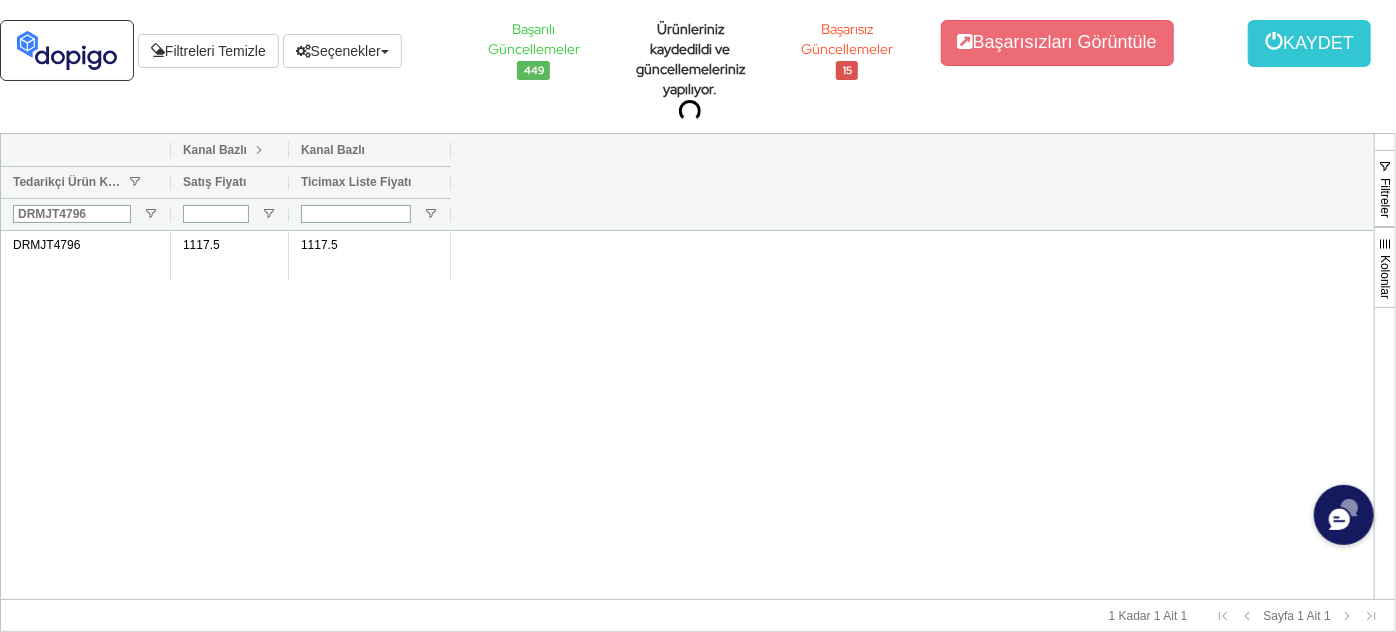 click at bounding box center (259, 150) 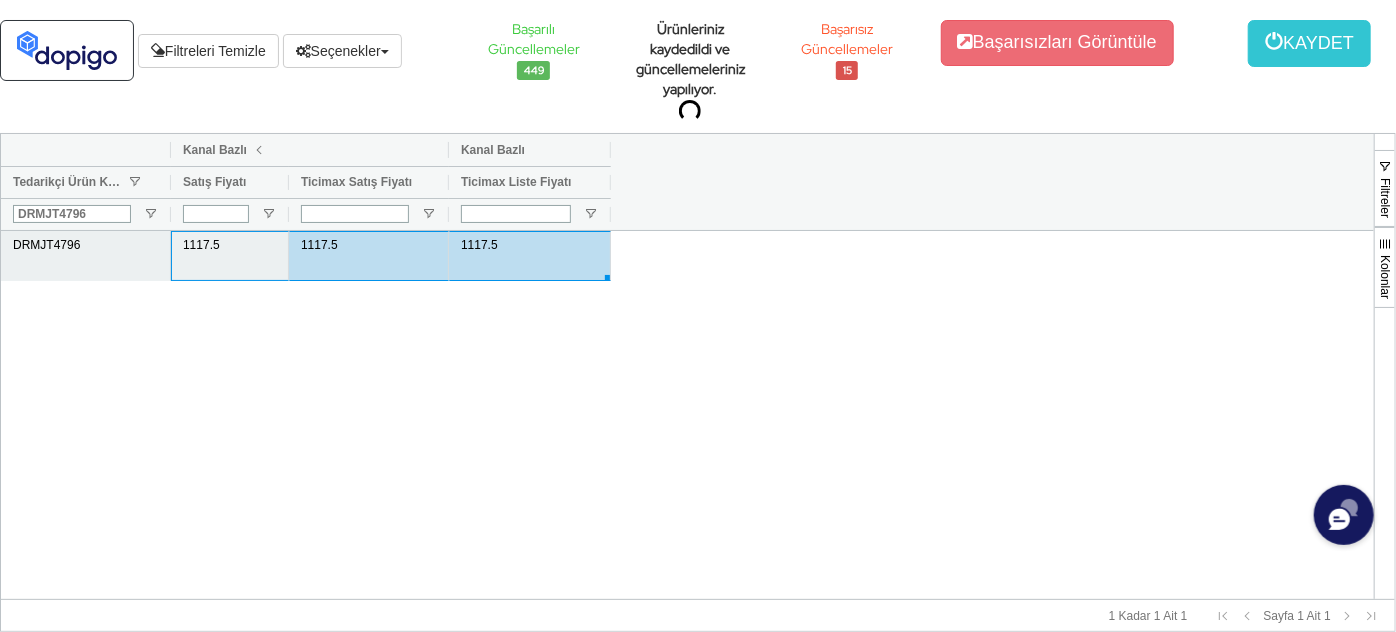 drag, startPoint x: 202, startPoint y: 255, endPoint x: 532, endPoint y: 249, distance: 330.05453 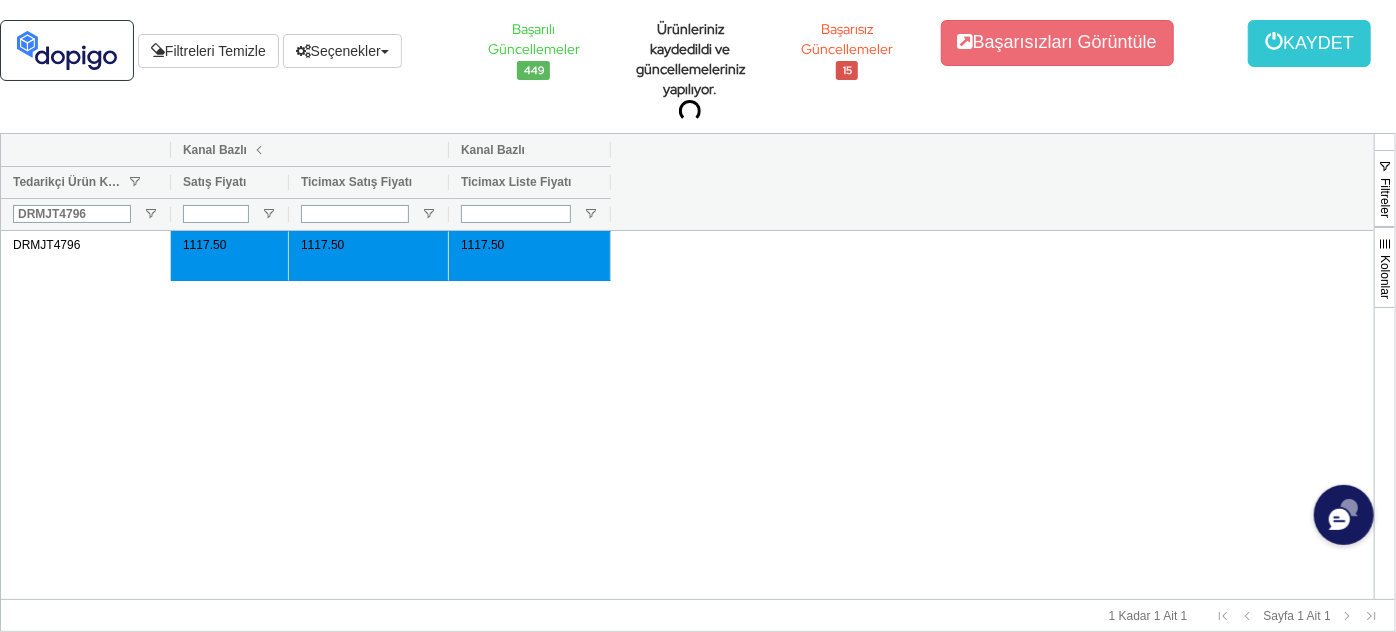 drag, startPoint x: 713, startPoint y: 325, endPoint x: 673, endPoint y: 314, distance: 41.484936 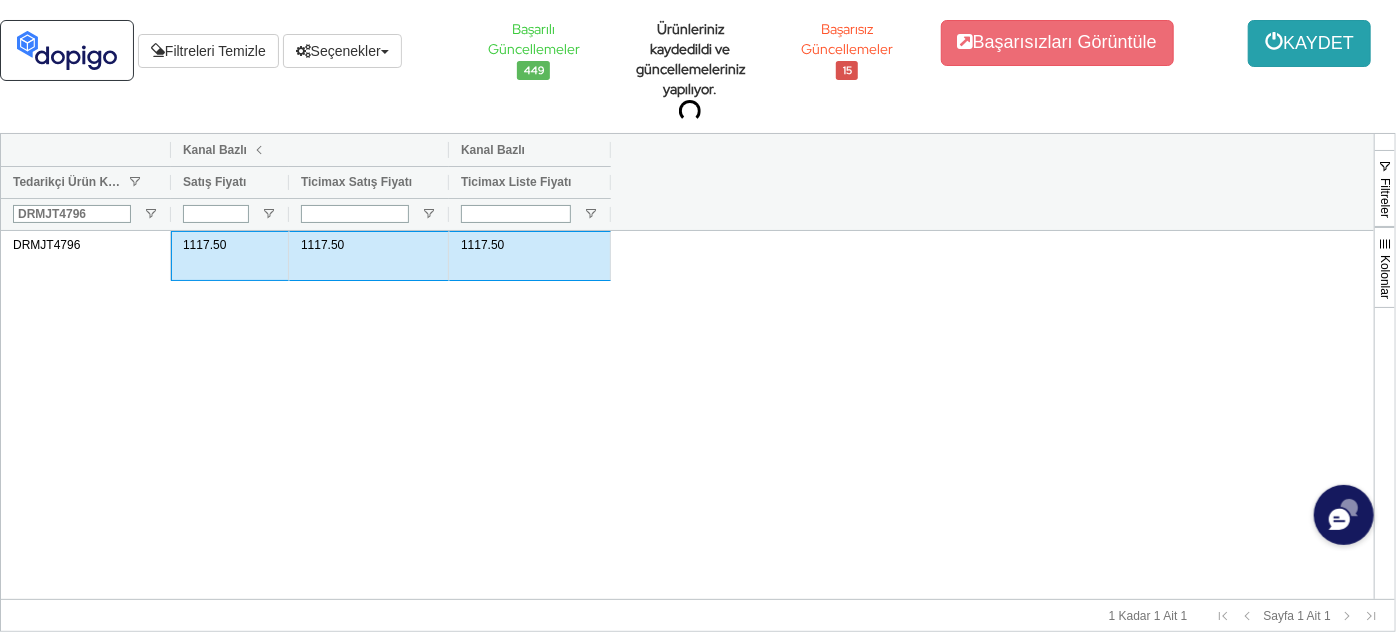 click on "KAYDET" at bounding box center [1309, 43] 